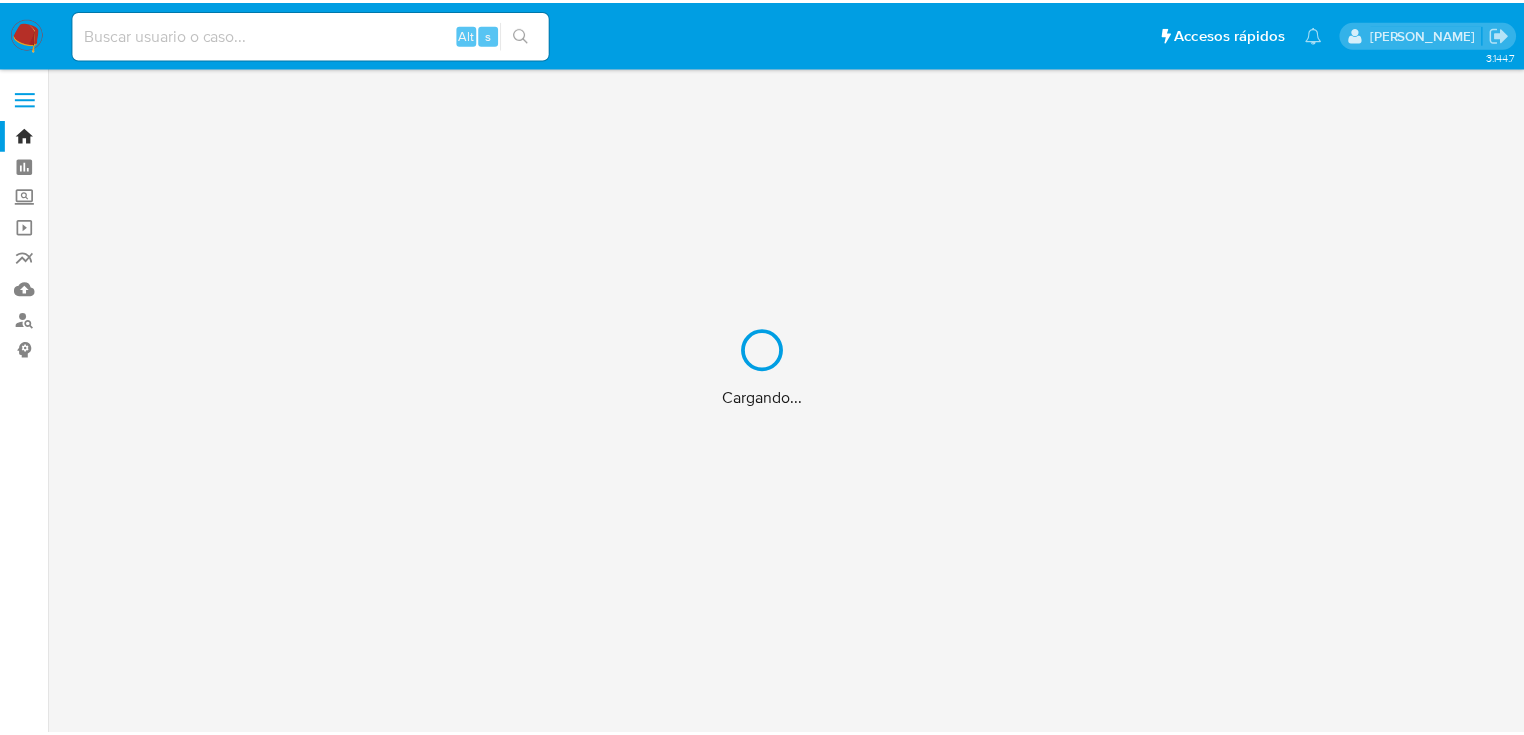 scroll, scrollTop: 0, scrollLeft: 0, axis: both 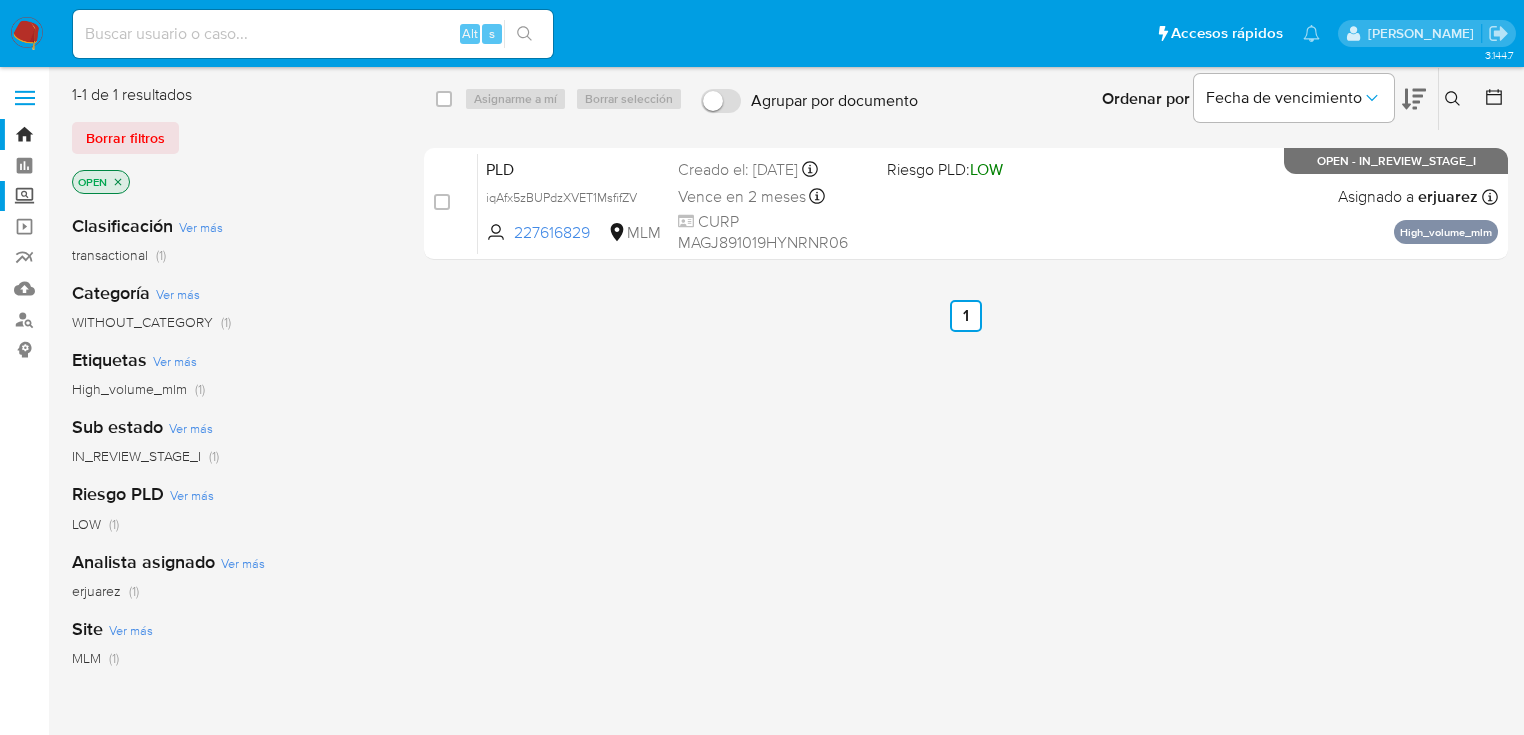 click on "Screening" at bounding box center [119, 196] 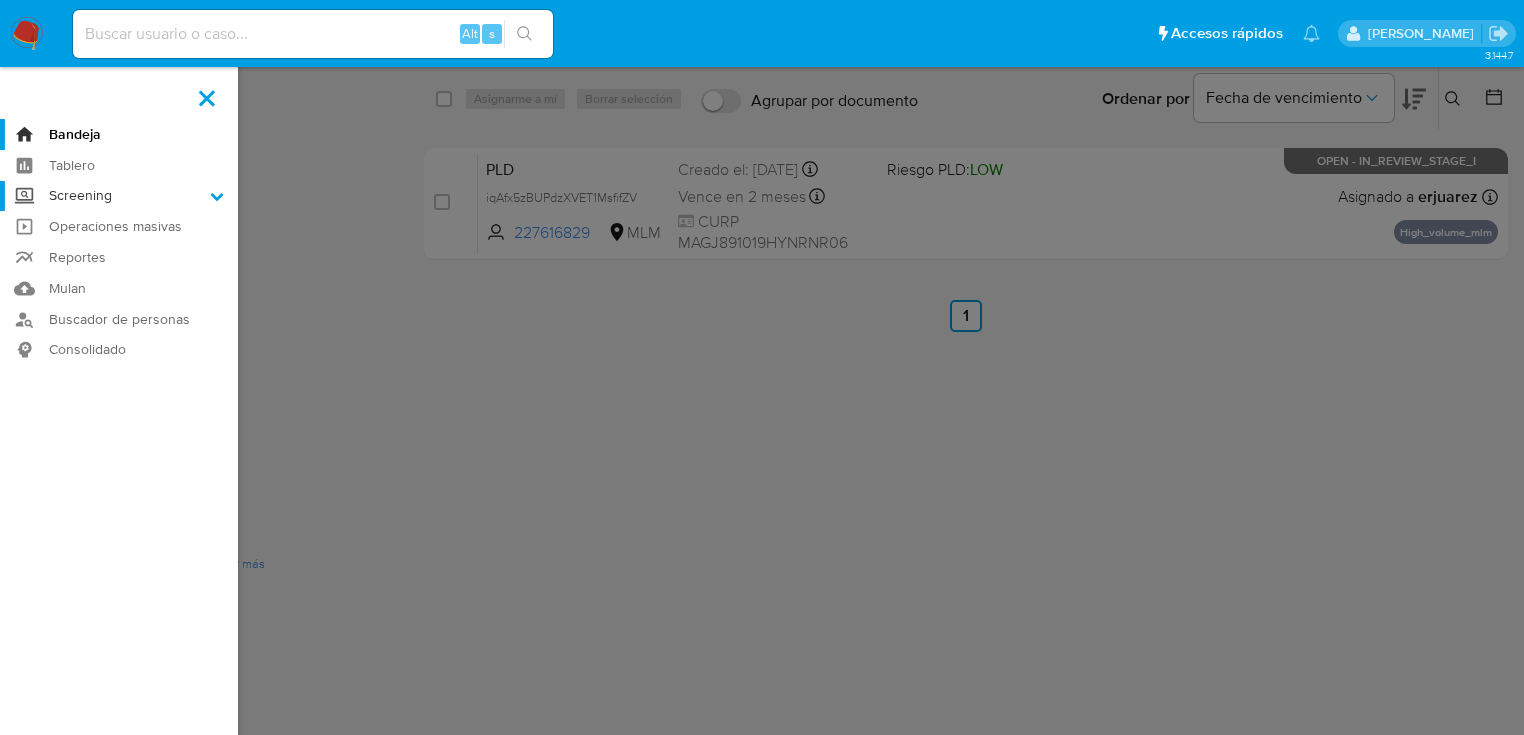 click on "Screening" at bounding box center (0, 0) 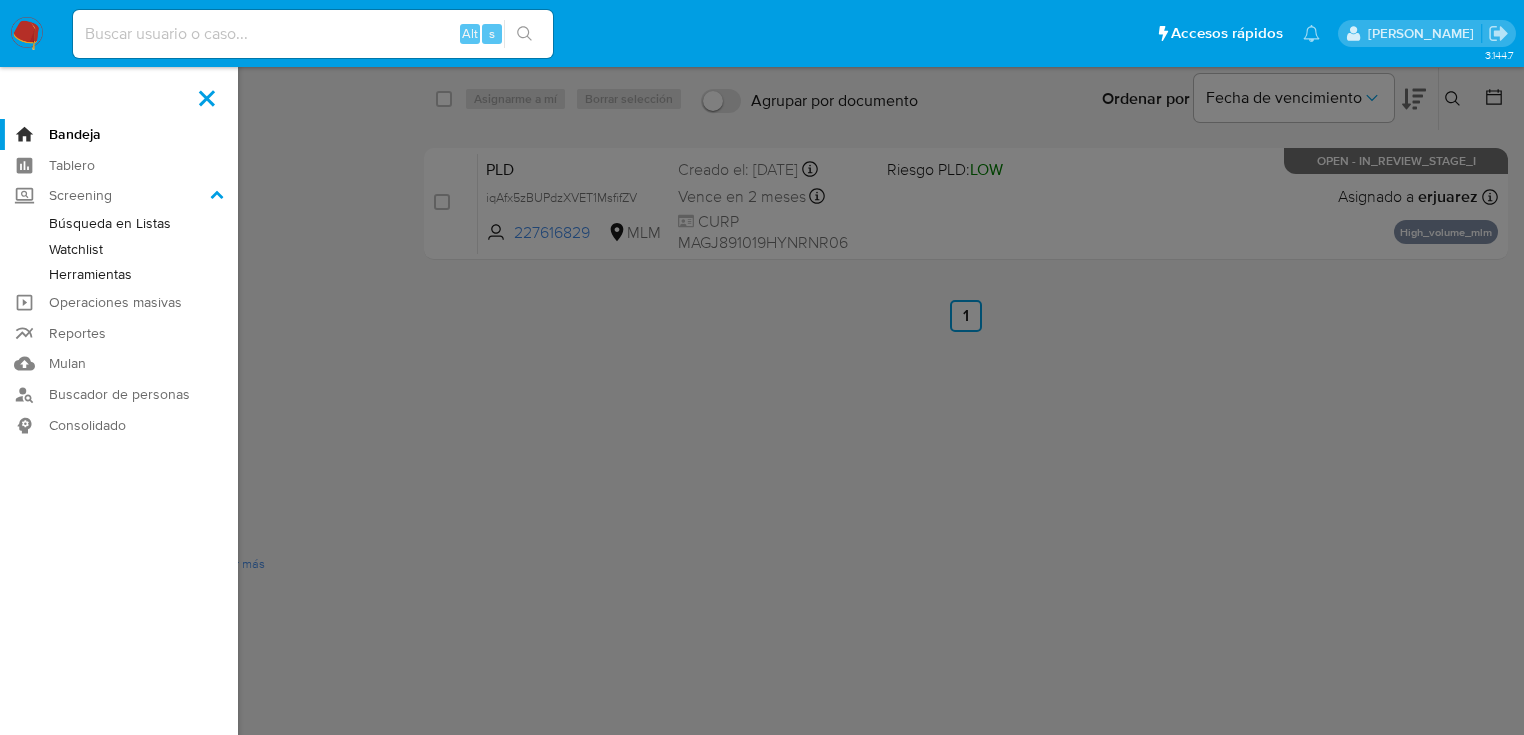 click on "Herramientas" at bounding box center (119, 274) 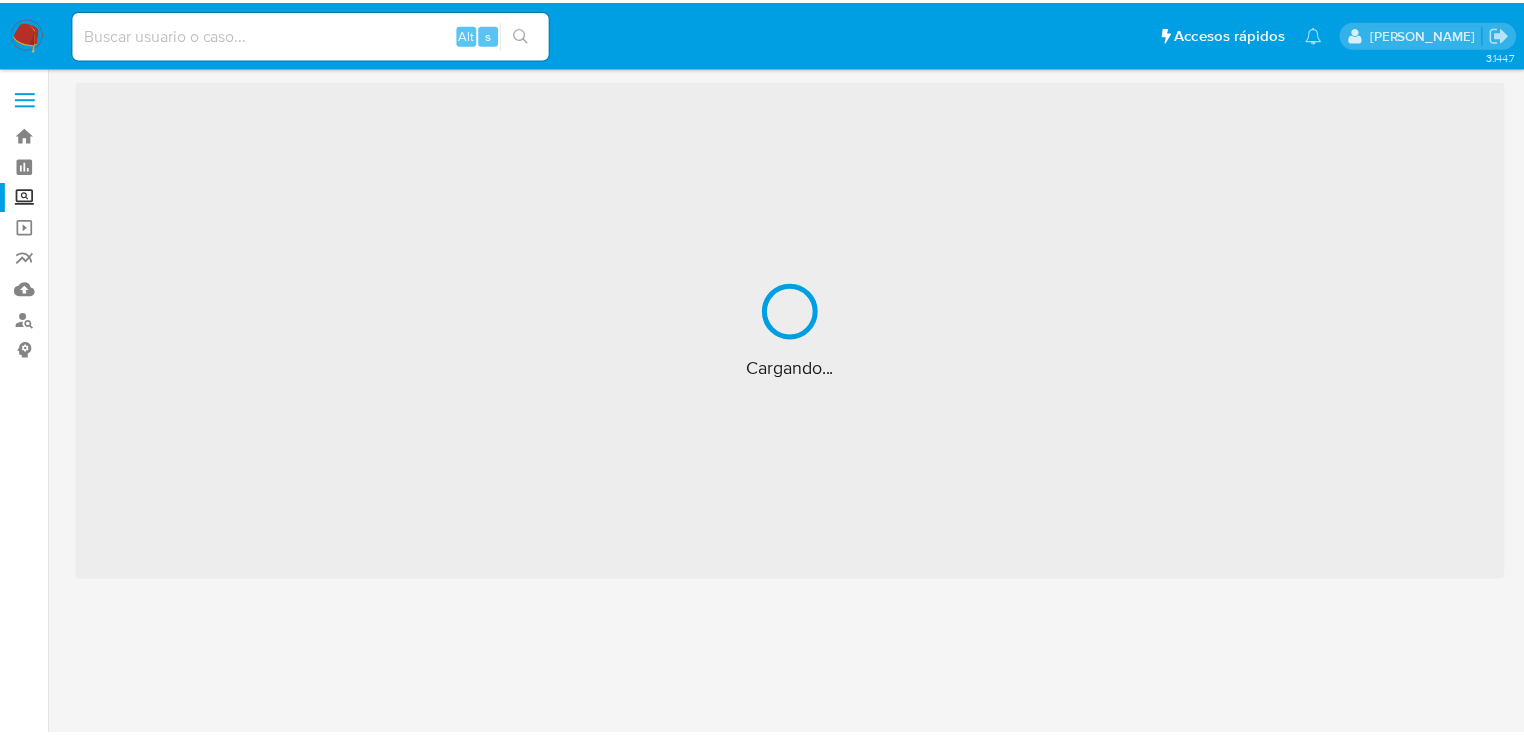 scroll, scrollTop: 0, scrollLeft: 0, axis: both 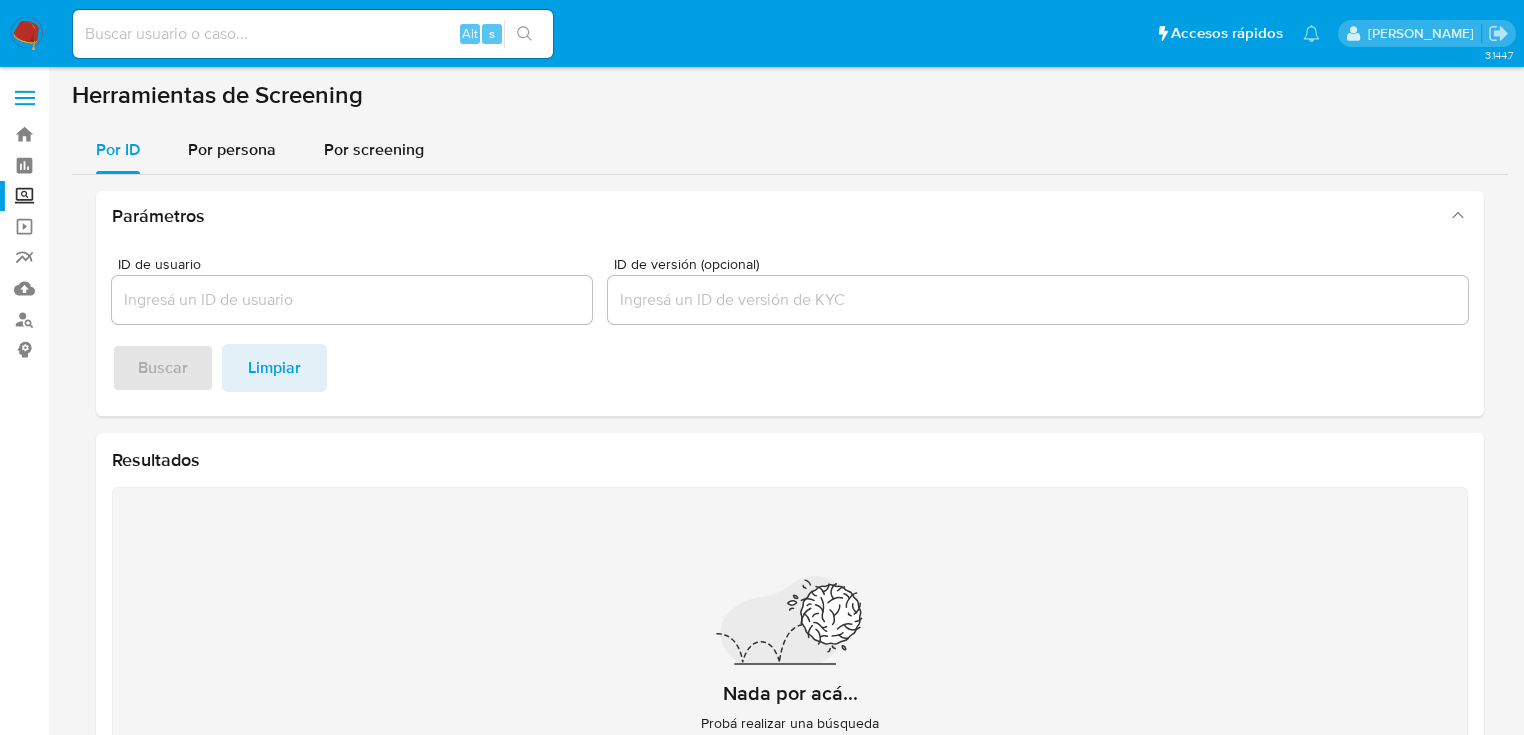 drag, startPoint x: 239, startPoint y: 154, endPoint x: 236, endPoint y: 185, distance: 31.144823 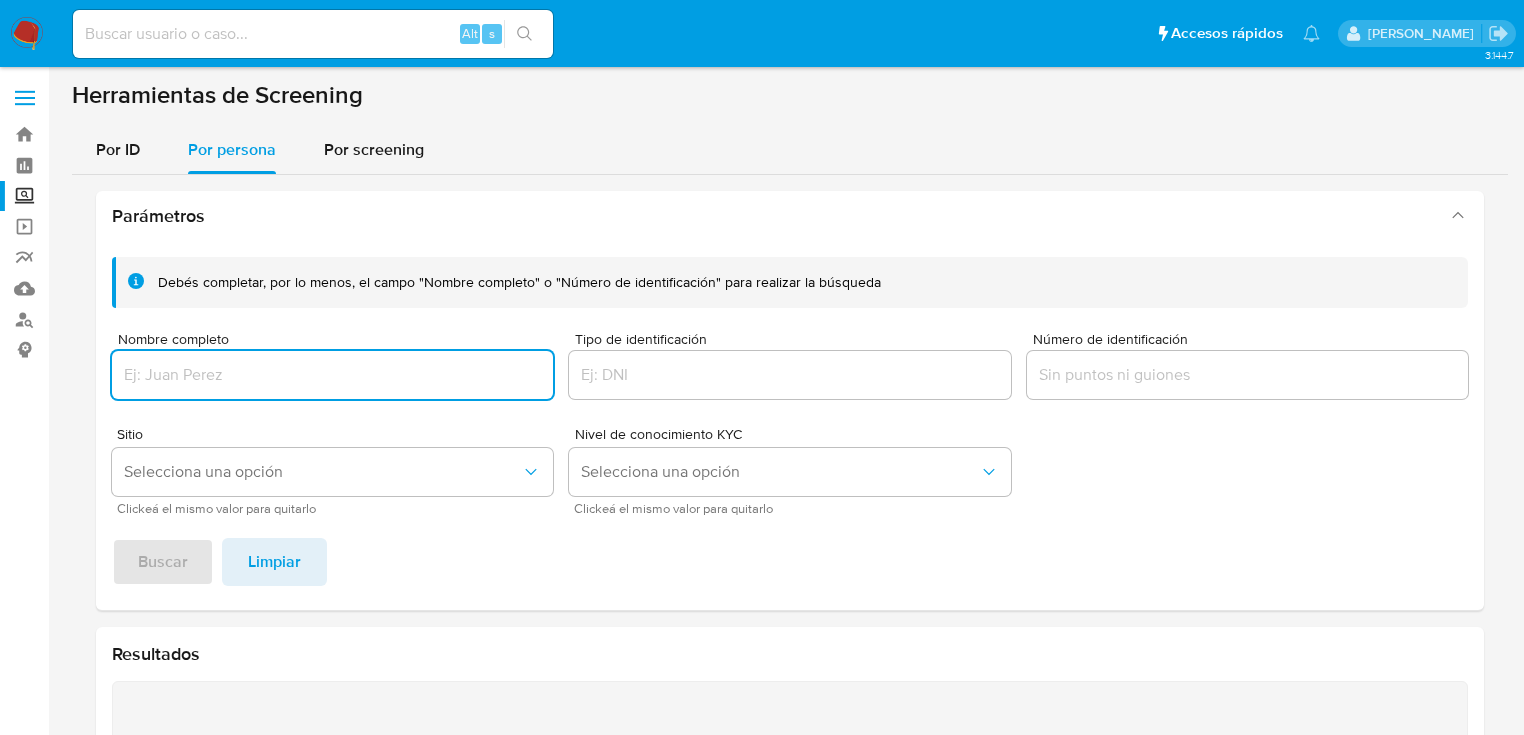 click at bounding box center [332, 375] 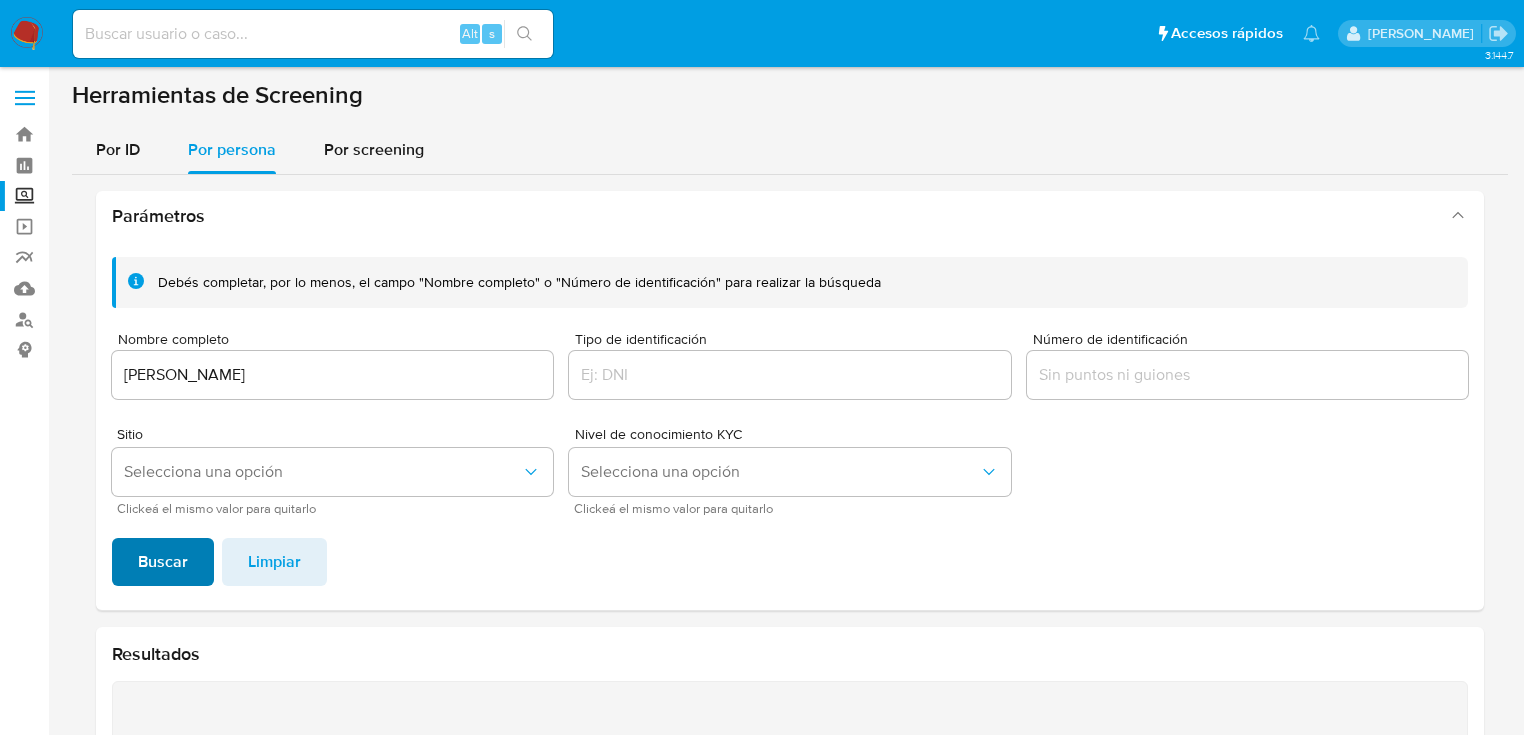 click on "Buscar" at bounding box center [163, 562] 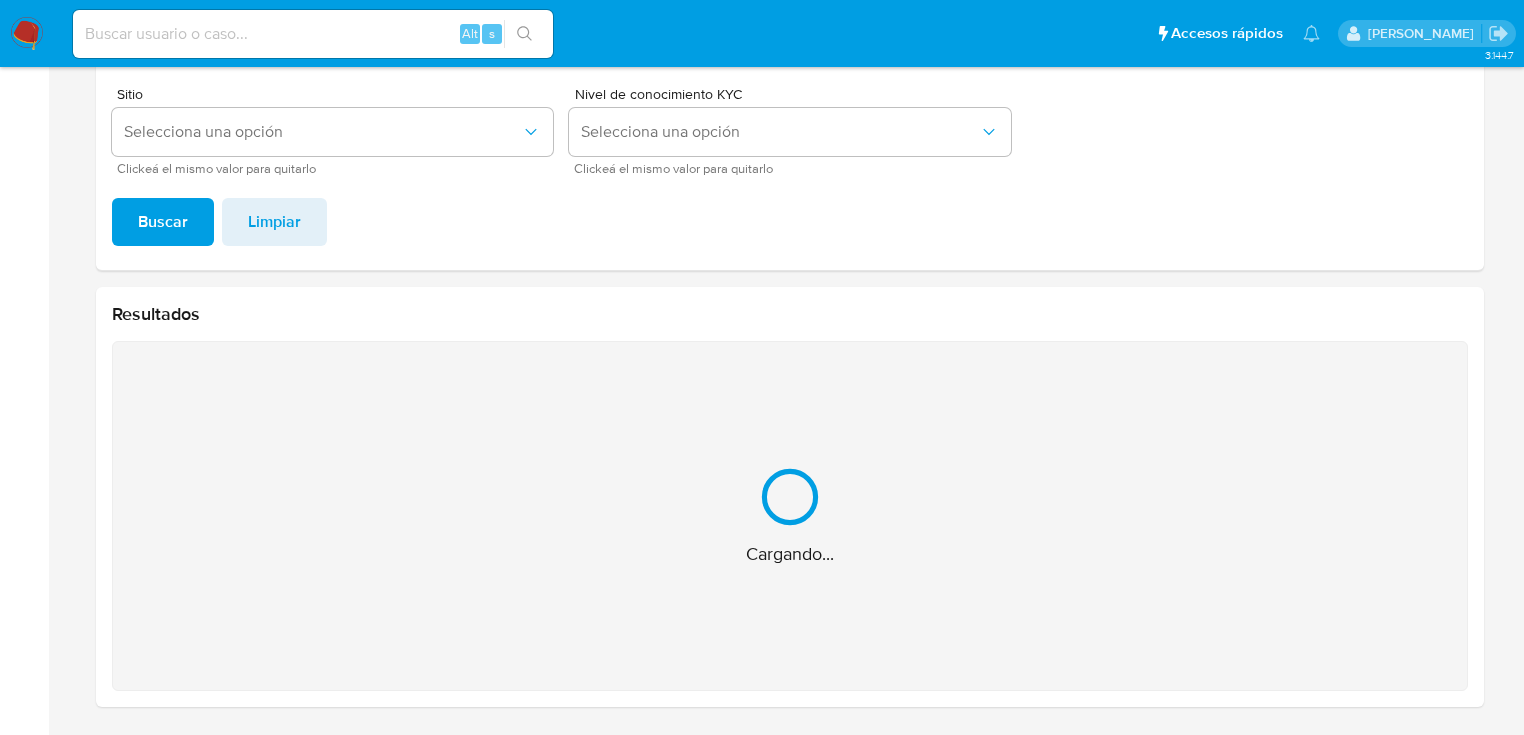 scroll, scrollTop: 22, scrollLeft: 0, axis: vertical 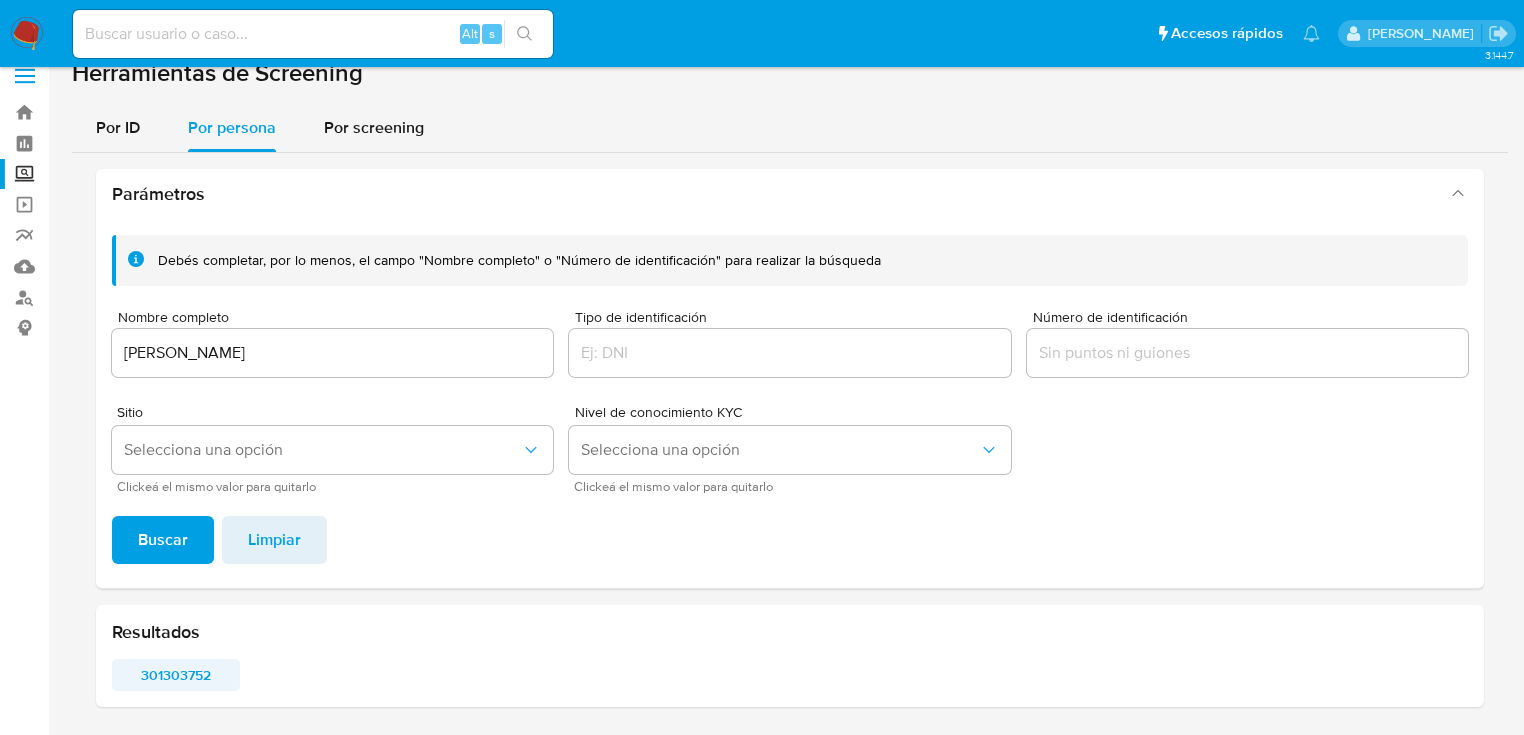 click on "301303752" at bounding box center [176, 675] 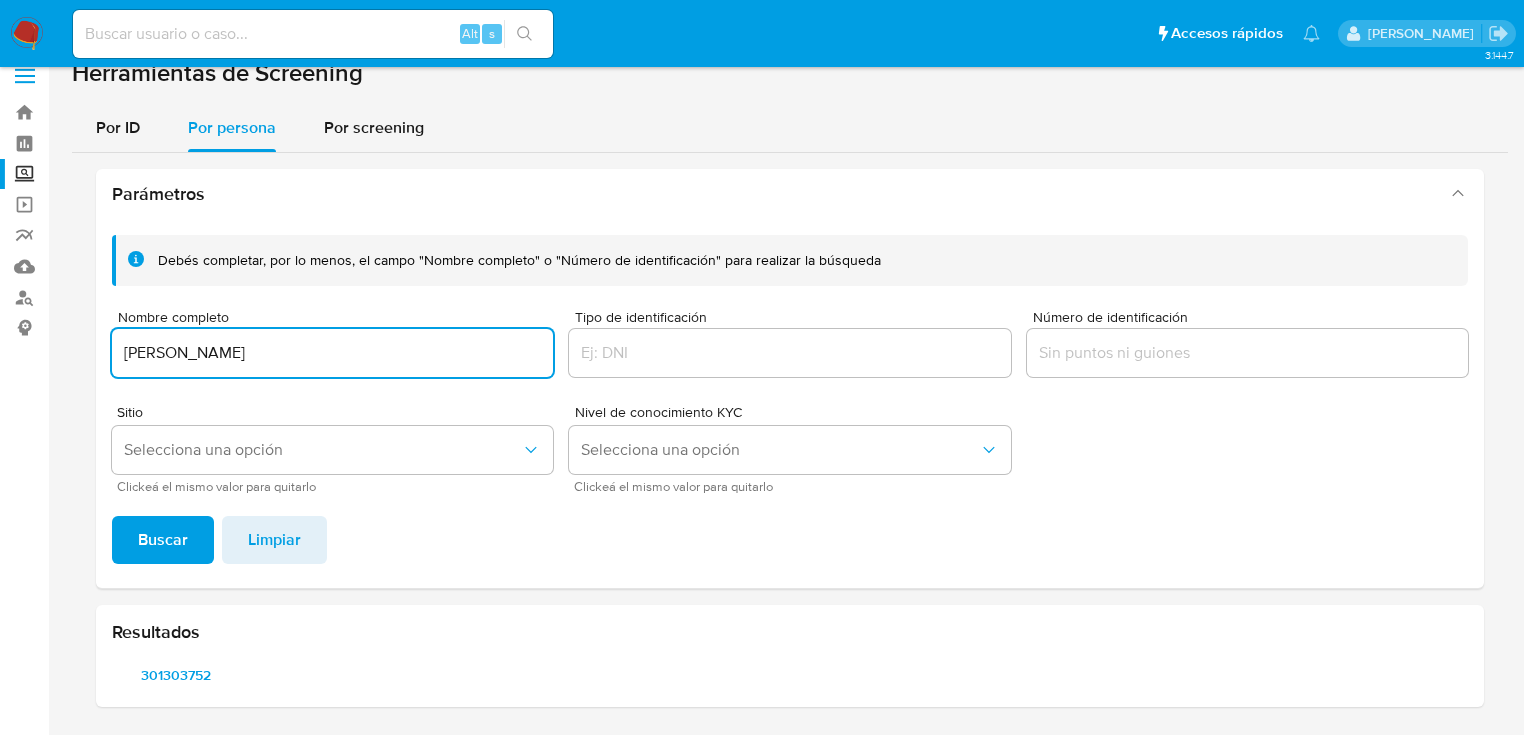 drag, startPoint x: 409, startPoint y: 350, endPoint x: -40, endPoint y: 349, distance: 449.0011 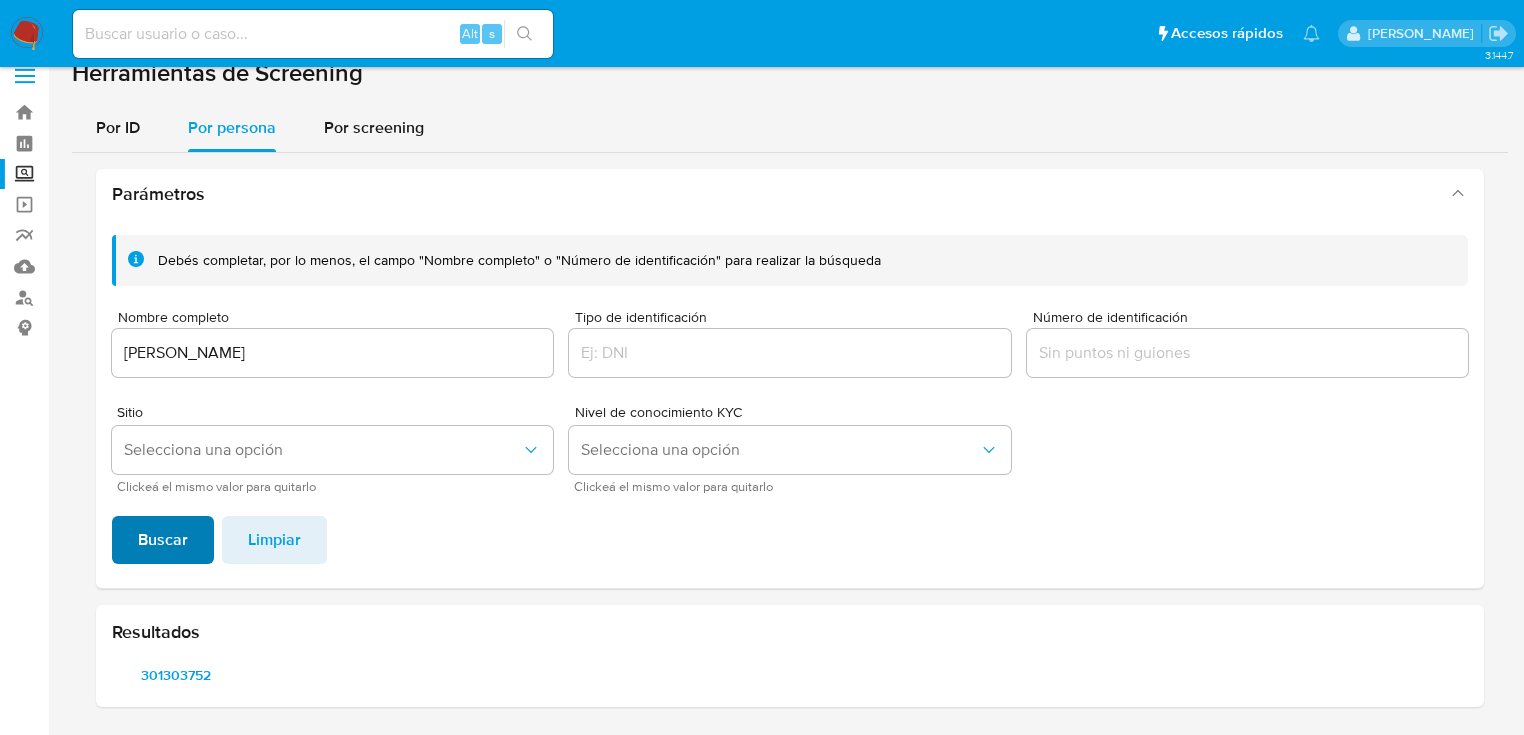 click on "Buscar" at bounding box center (163, 540) 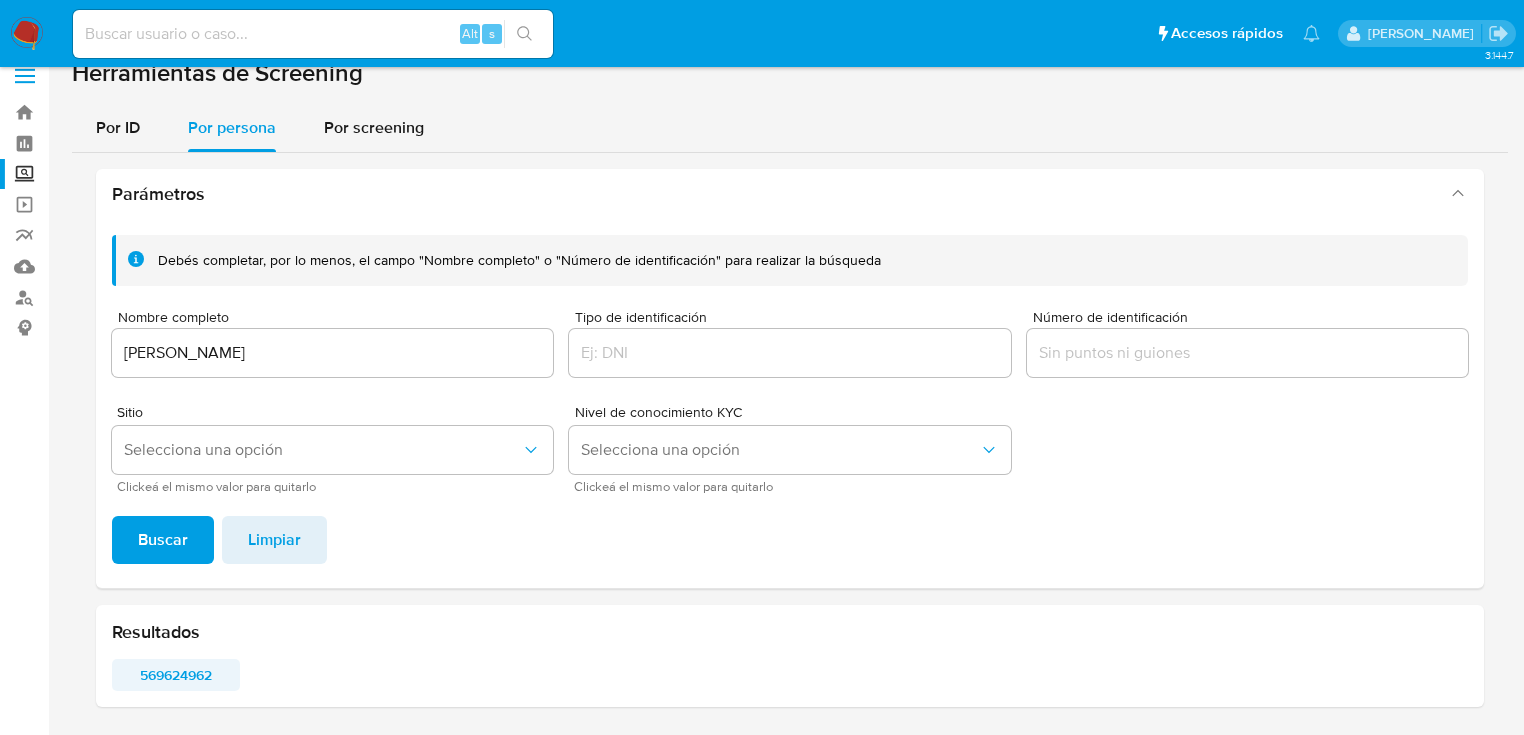 click on "569624962" at bounding box center [176, 675] 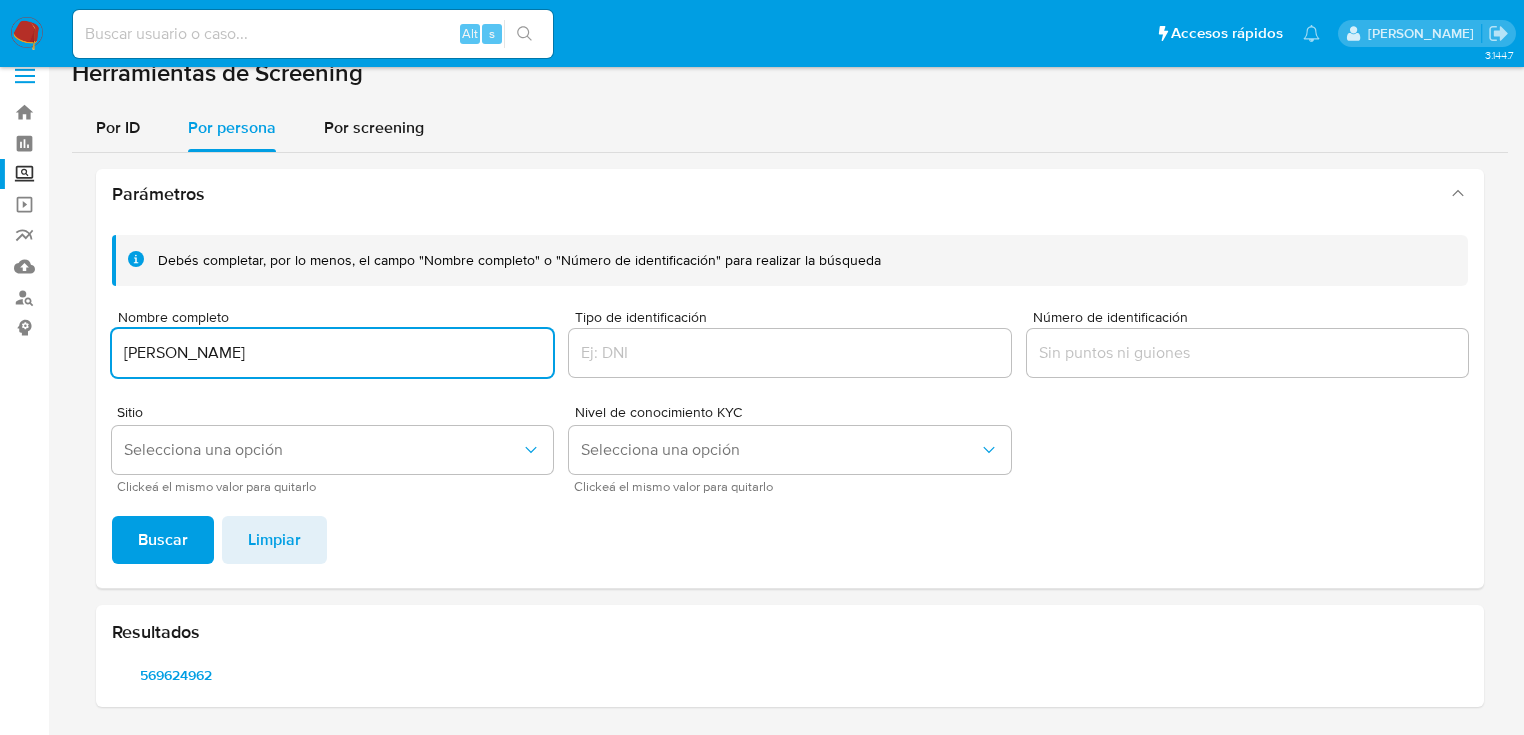 drag, startPoint x: 211, startPoint y: 324, endPoint x: 72, endPoint y: 344, distance: 140.43147 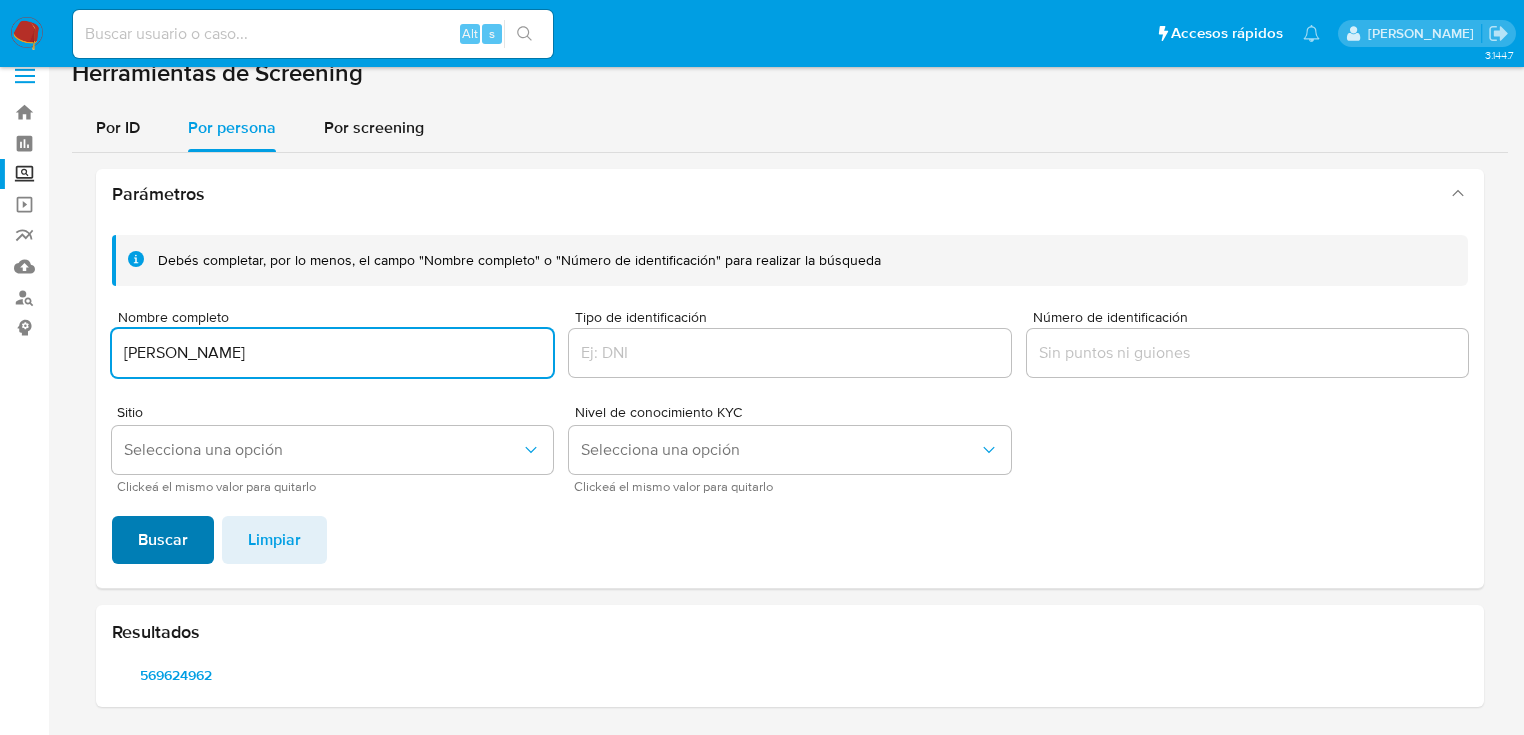 type on "JESUS PEÑA ULLOA" 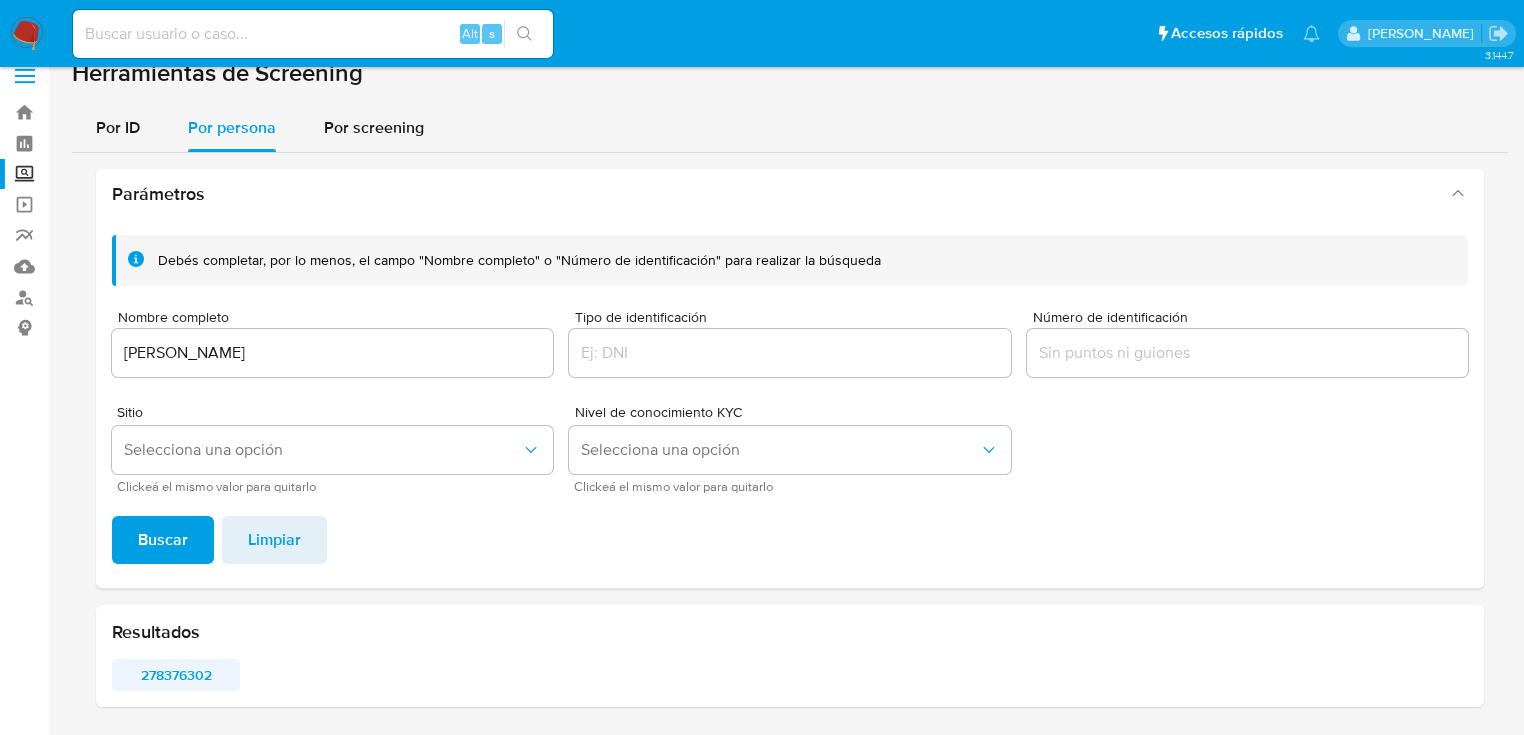 drag, startPoint x: 152, startPoint y: 671, endPoint x: 170, endPoint y: 672, distance: 18.027756 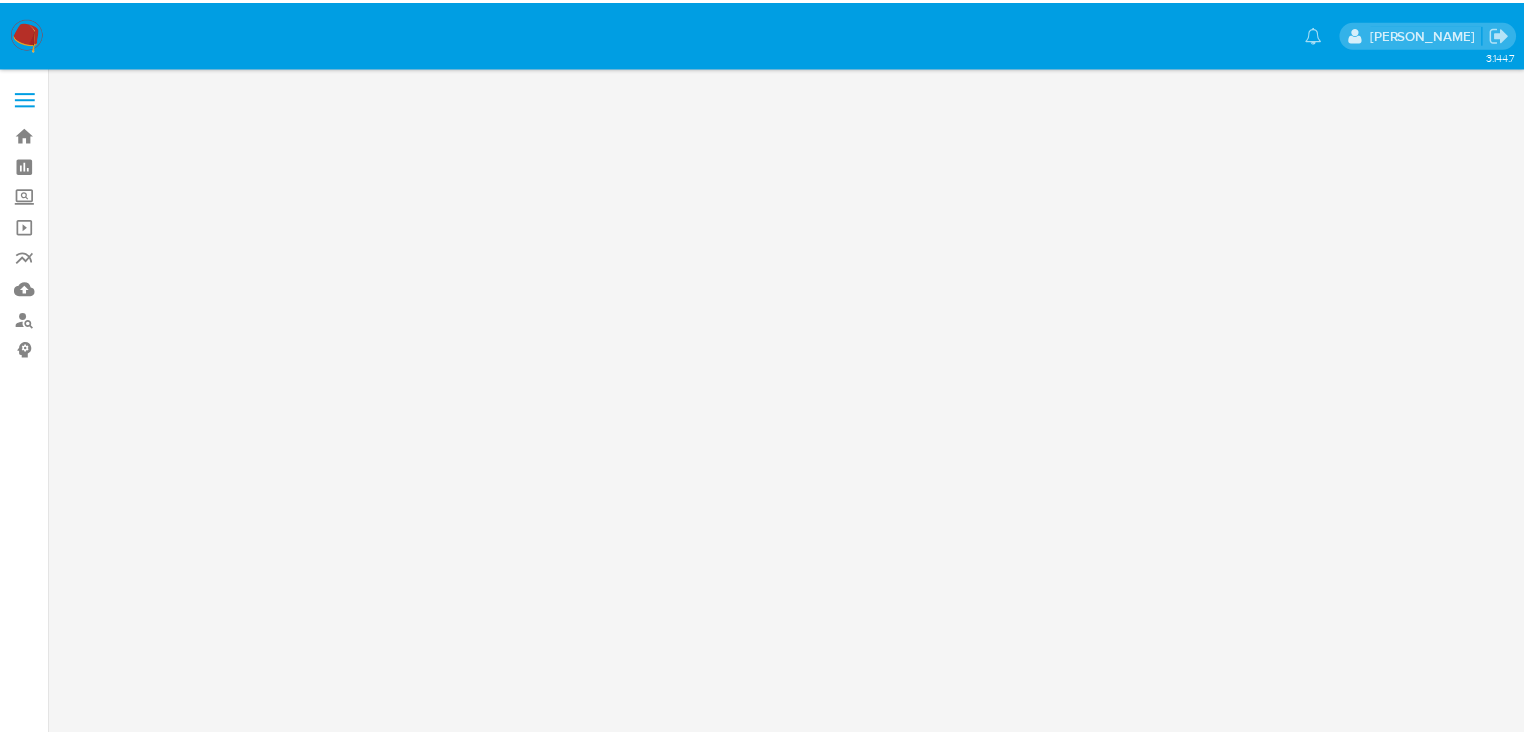 scroll, scrollTop: 0, scrollLeft: 0, axis: both 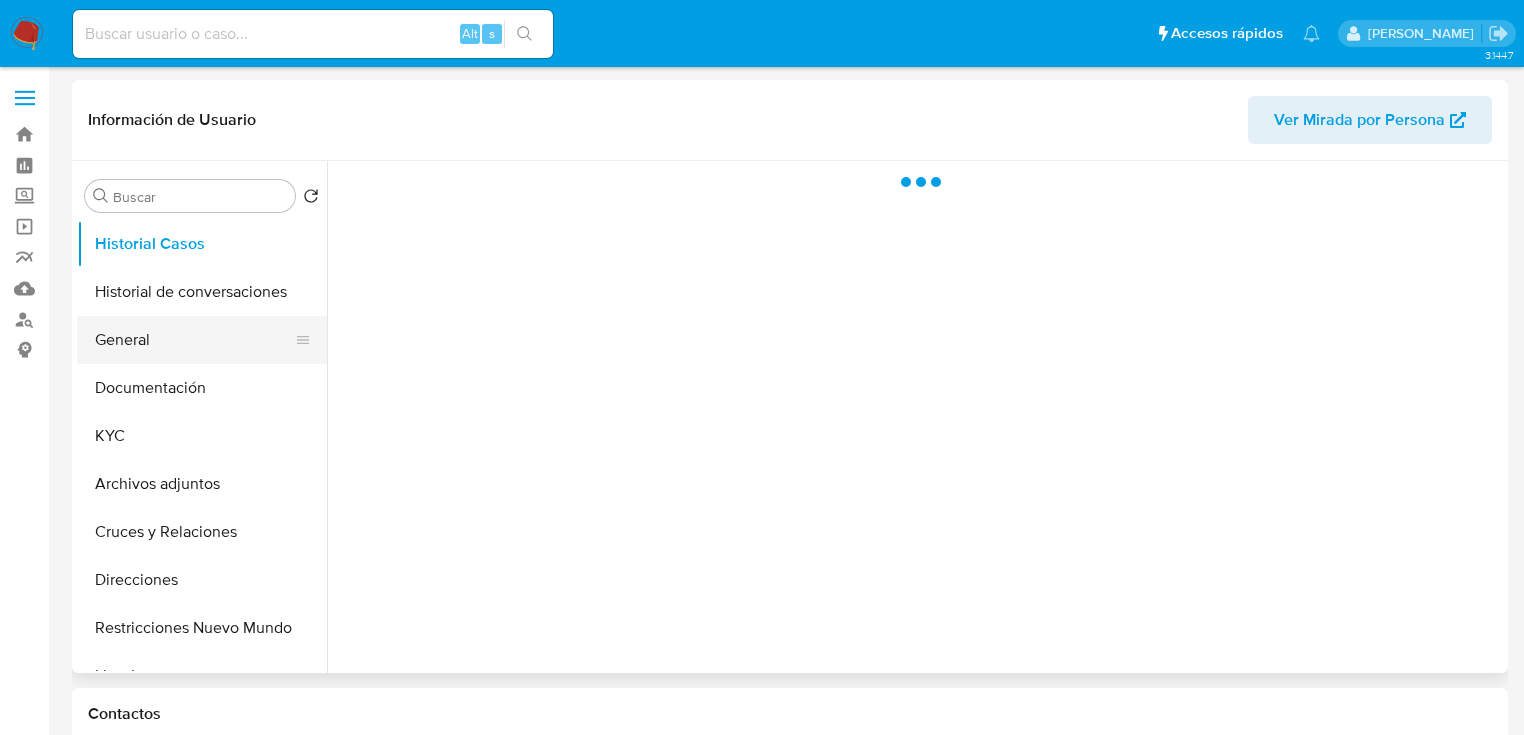 drag, startPoint x: 170, startPoint y: 348, endPoint x: 153, endPoint y: 353, distance: 17.720045 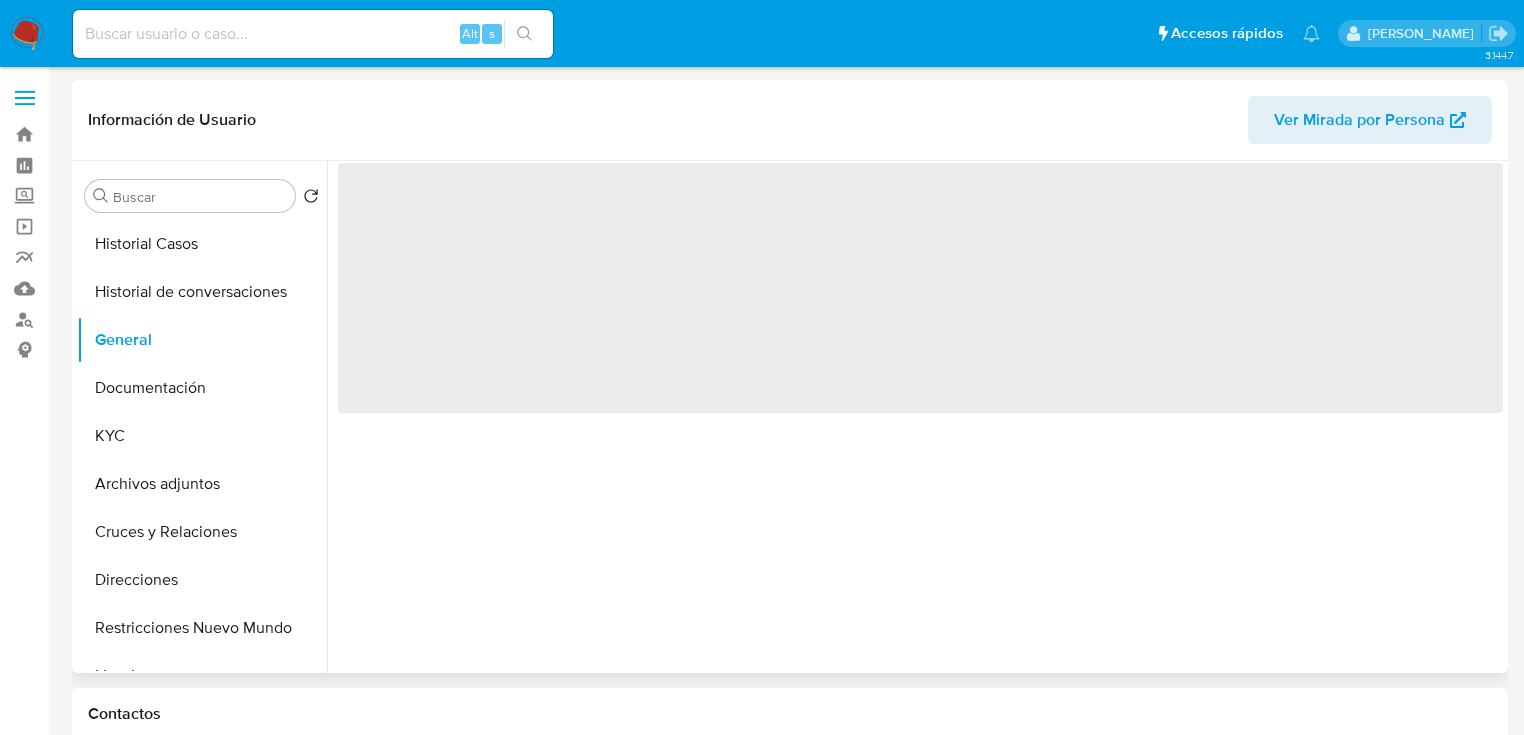 select on "10" 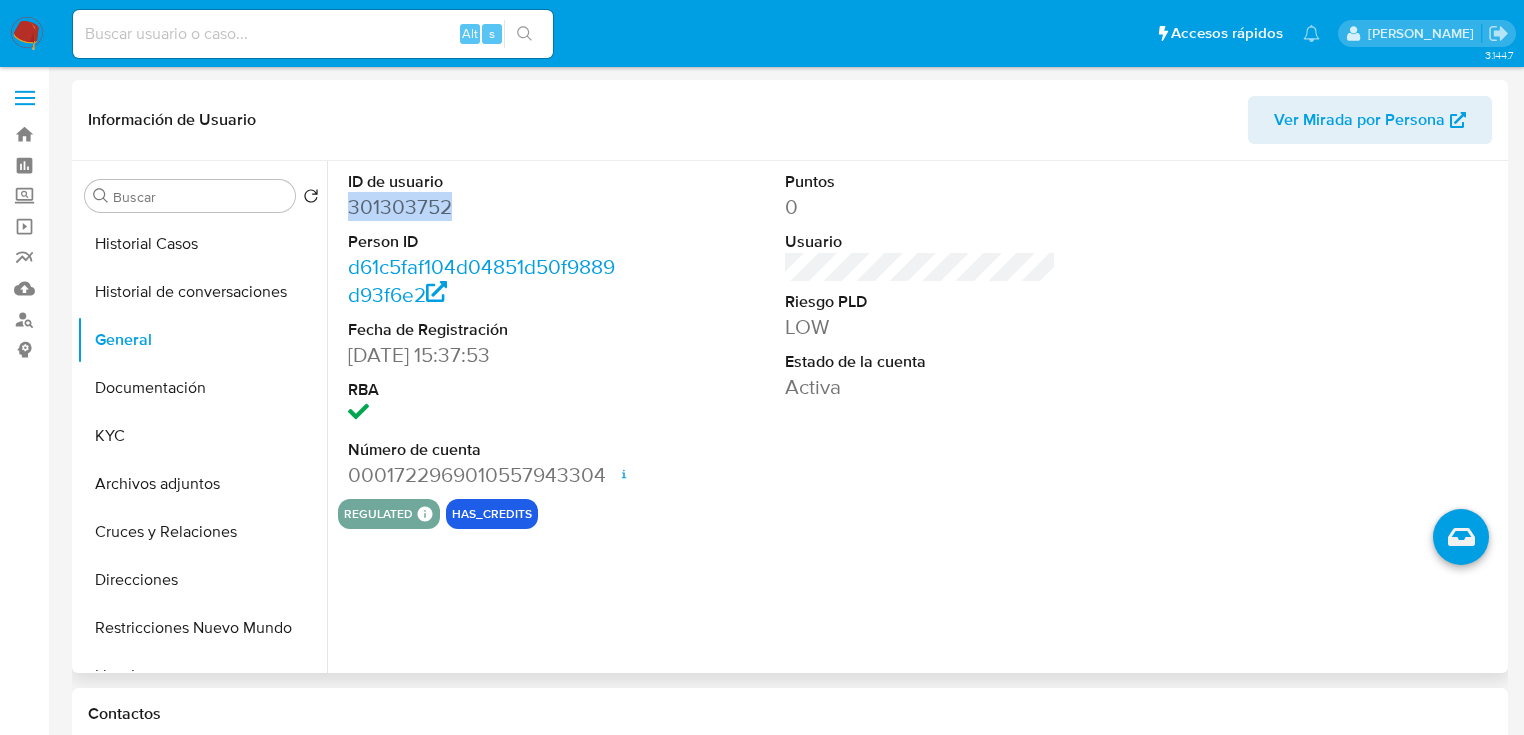 drag, startPoint x: 456, startPoint y: 209, endPoint x: 345, endPoint y: 205, distance: 111.07205 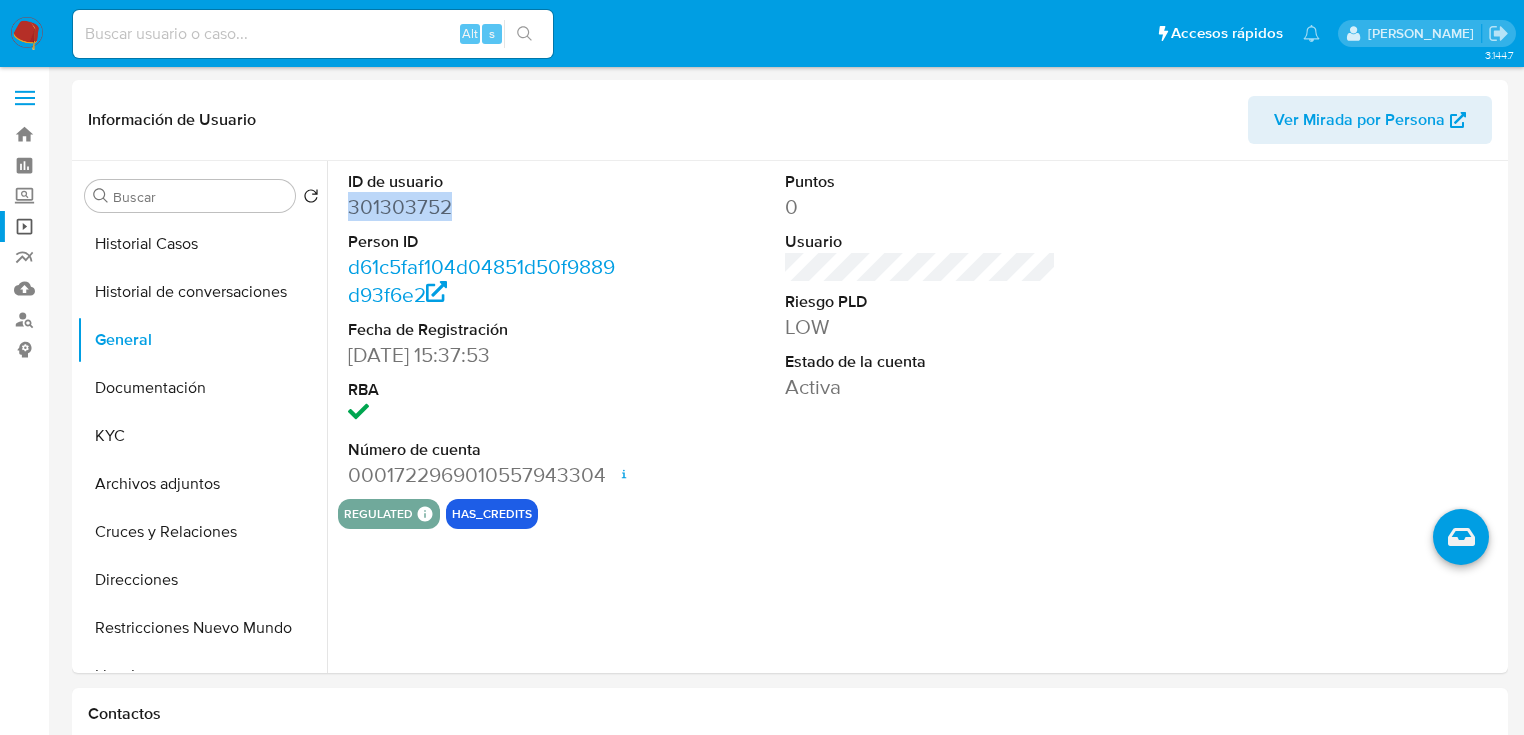 copy on "301303752" 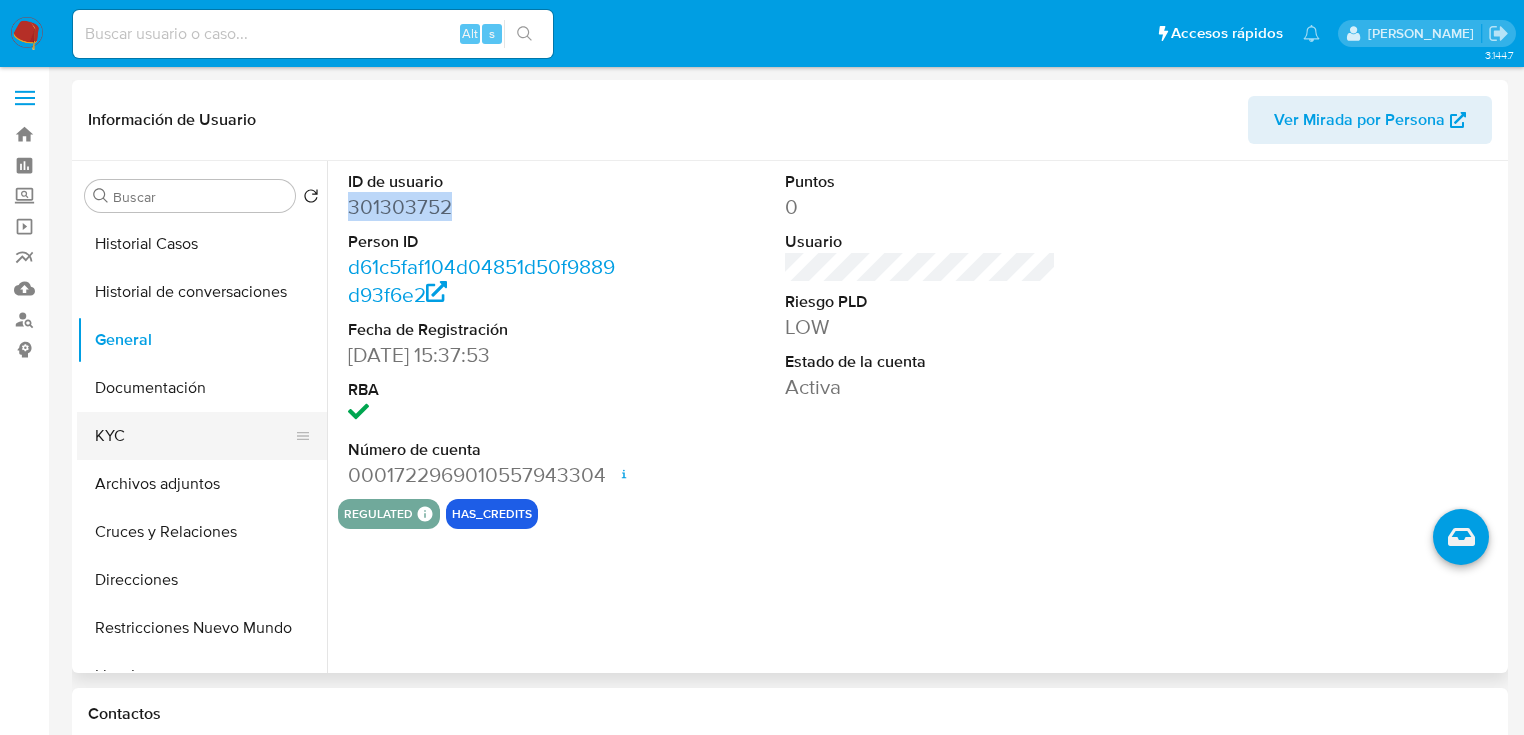 click on "KYC" at bounding box center (194, 436) 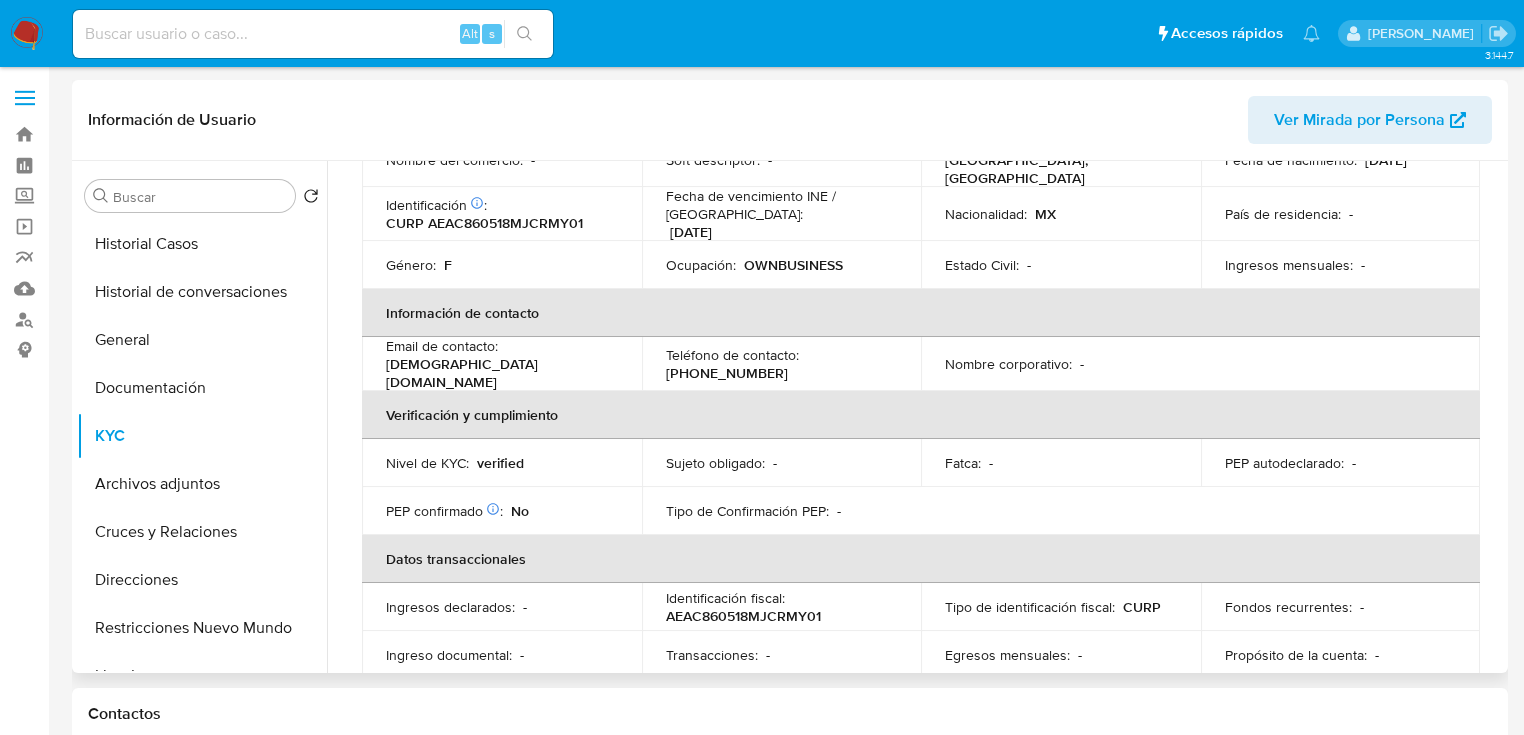 scroll, scrollTop: 63, scrollLeft: 0, axis: vertical 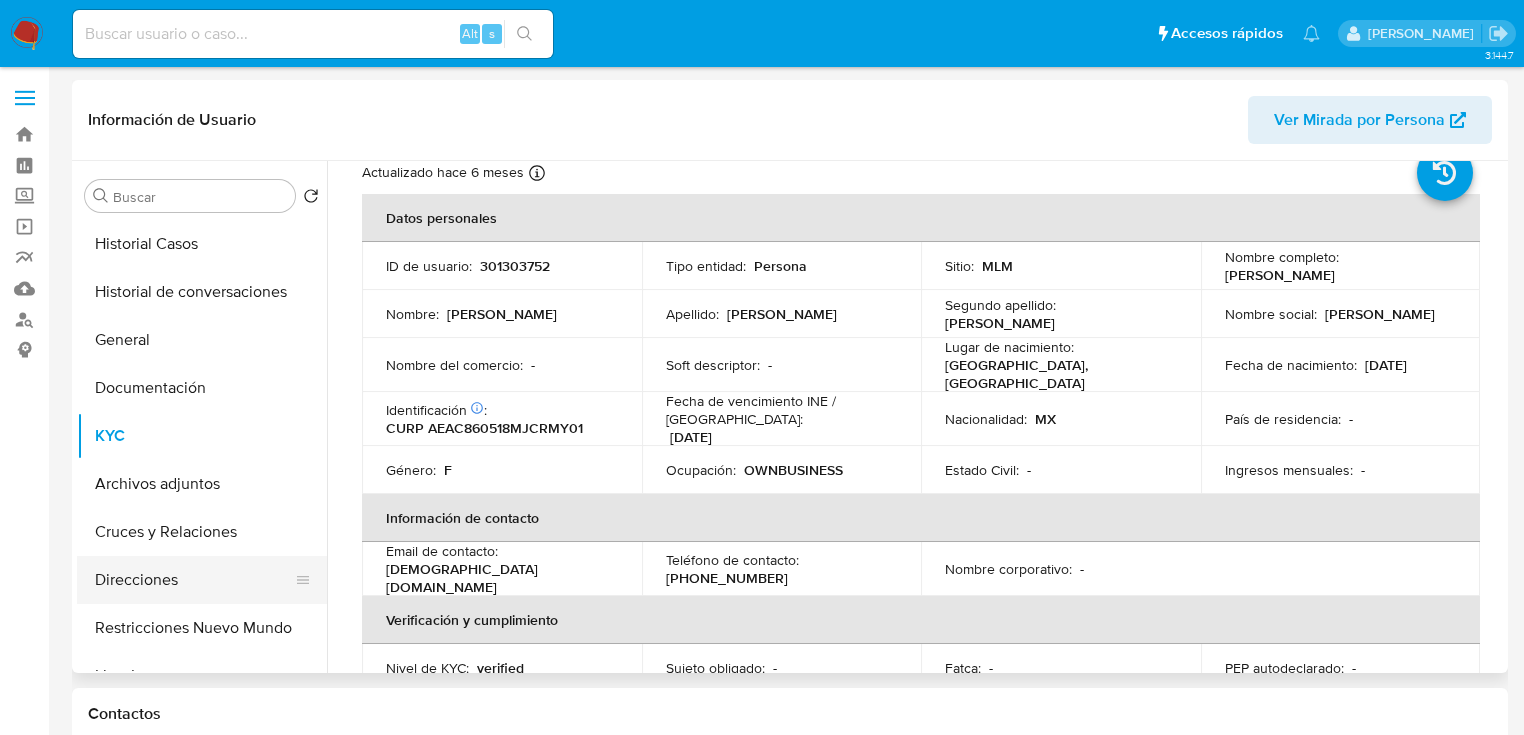 click on "Direcciones" at bounding box center (194, 580) 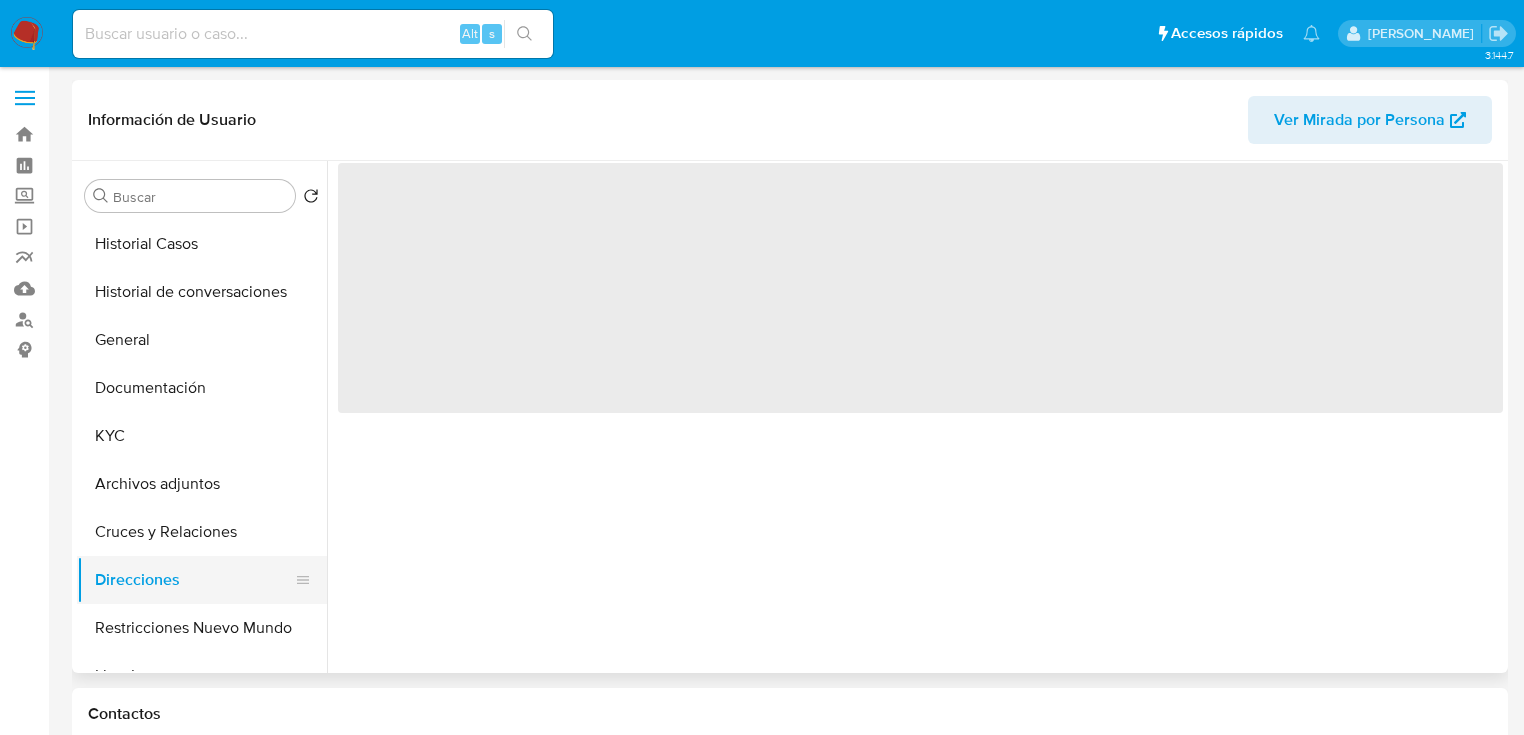 scroll, scrollTop: 0, scrollLeft: 0, axis: both 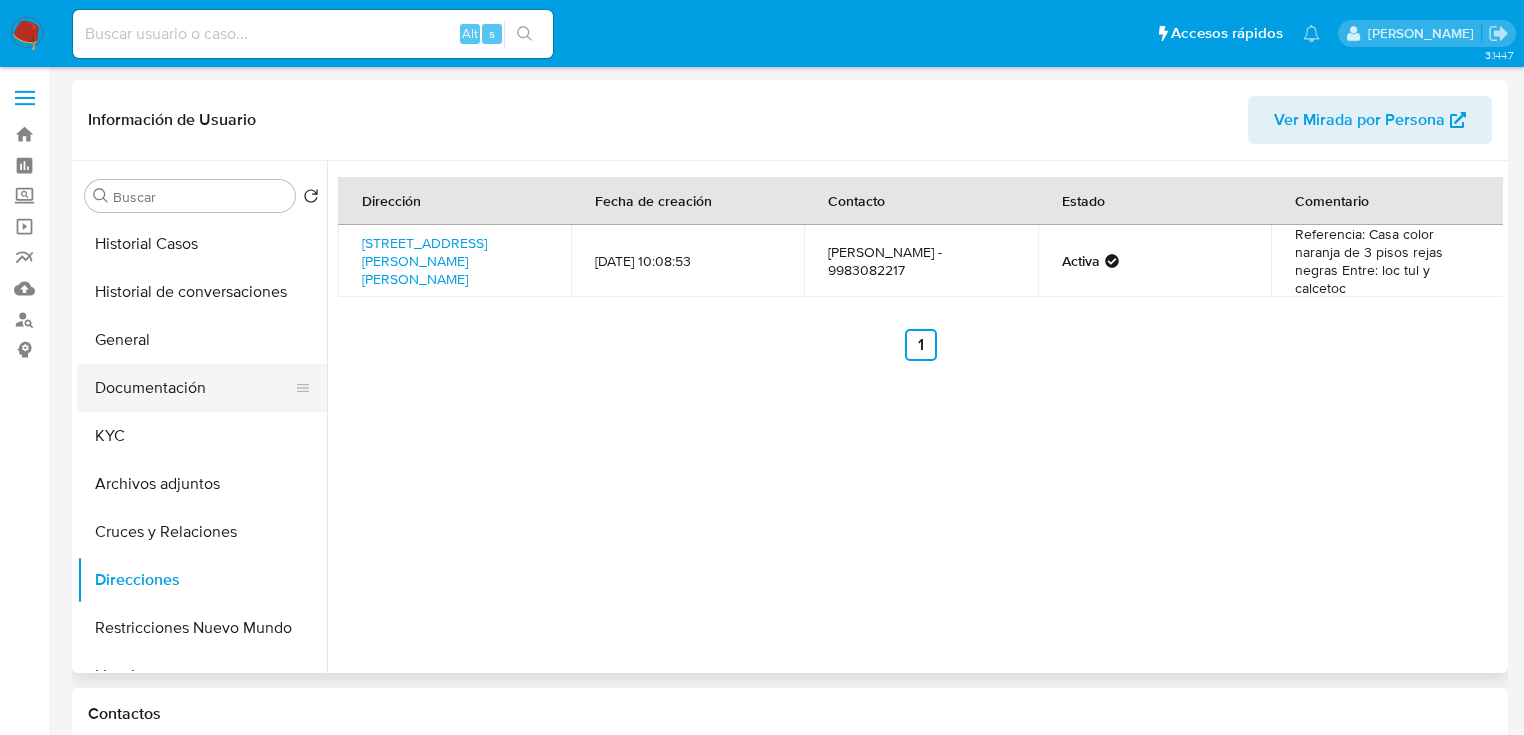 click on "Documentación" at bounding box center [194, 388] 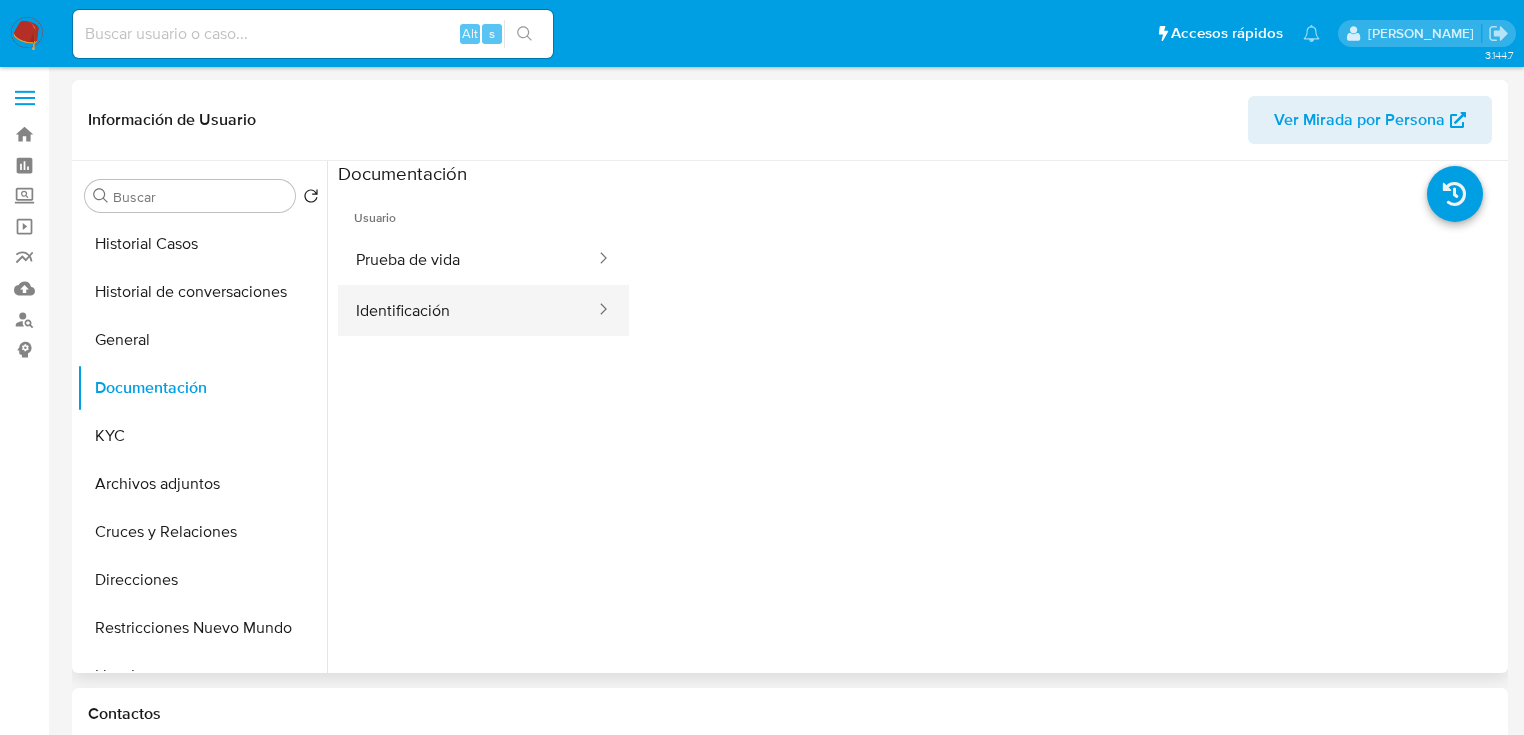 click on "Identificación" at bounding box center [467, 310] 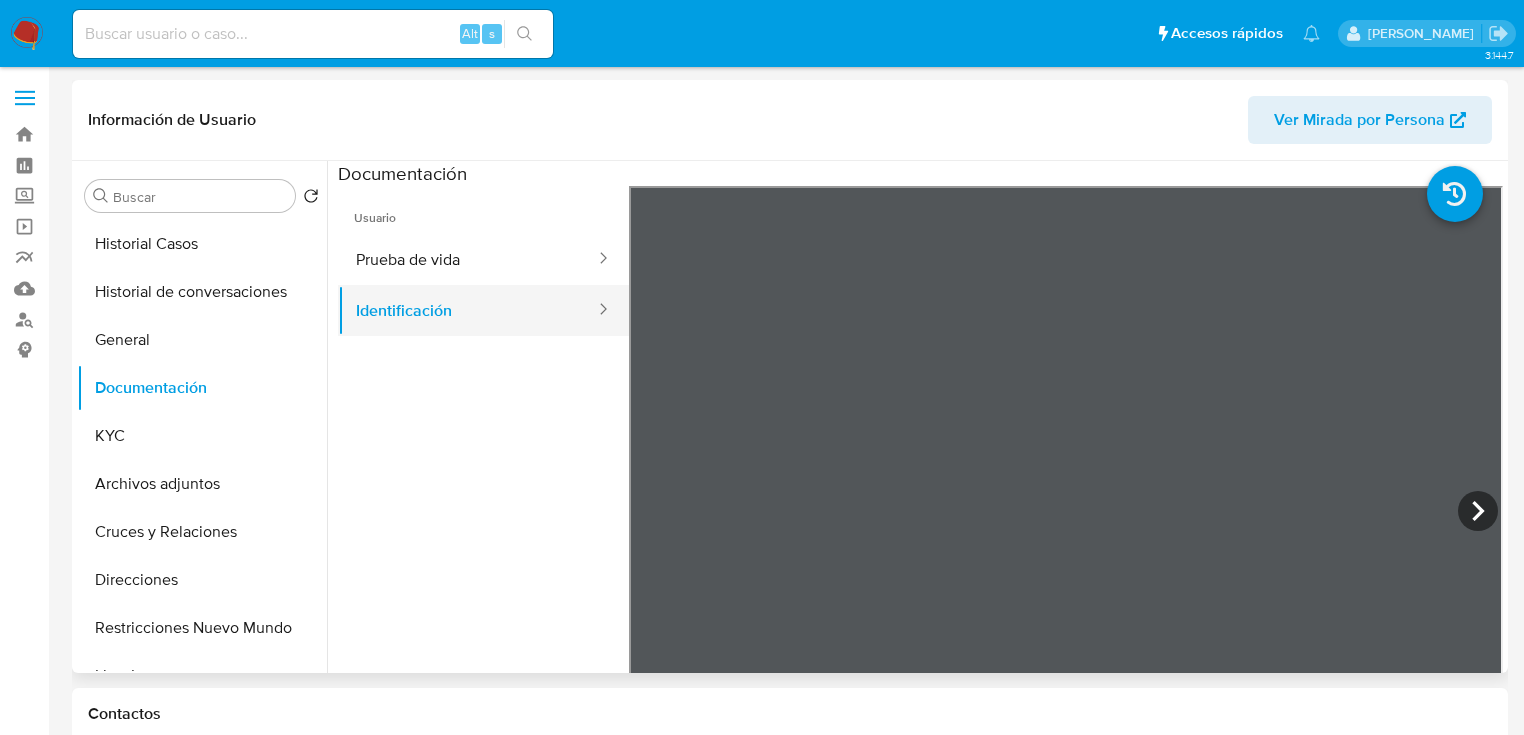drag, startPoint x: 410, startPoint y: 248, endPoint x: 588, endPoint y: 284, distance: 181.60396 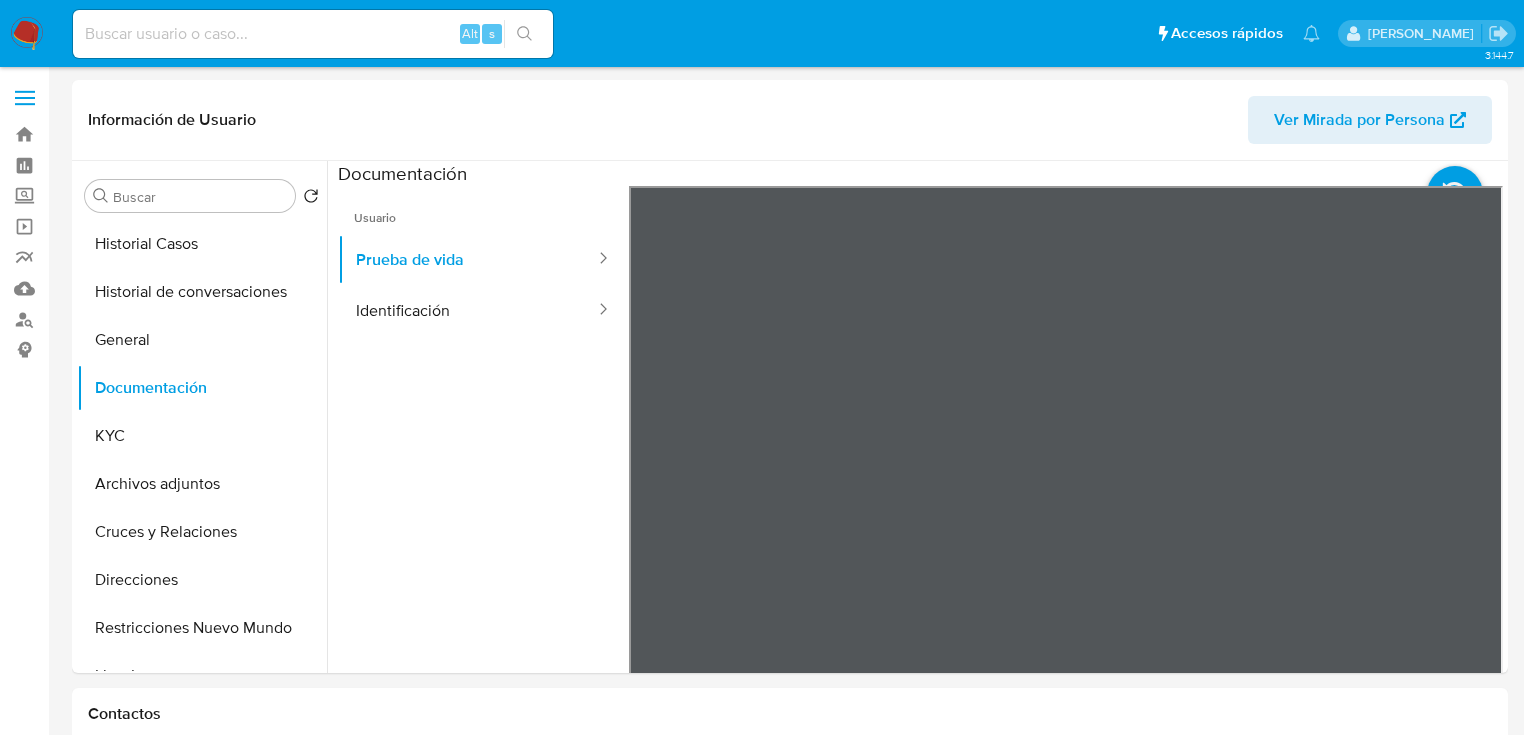 drag, startPoint x: 157, startPoint y: 427, endPoint x: 44, endPoint y: 442, distance: 113.99123 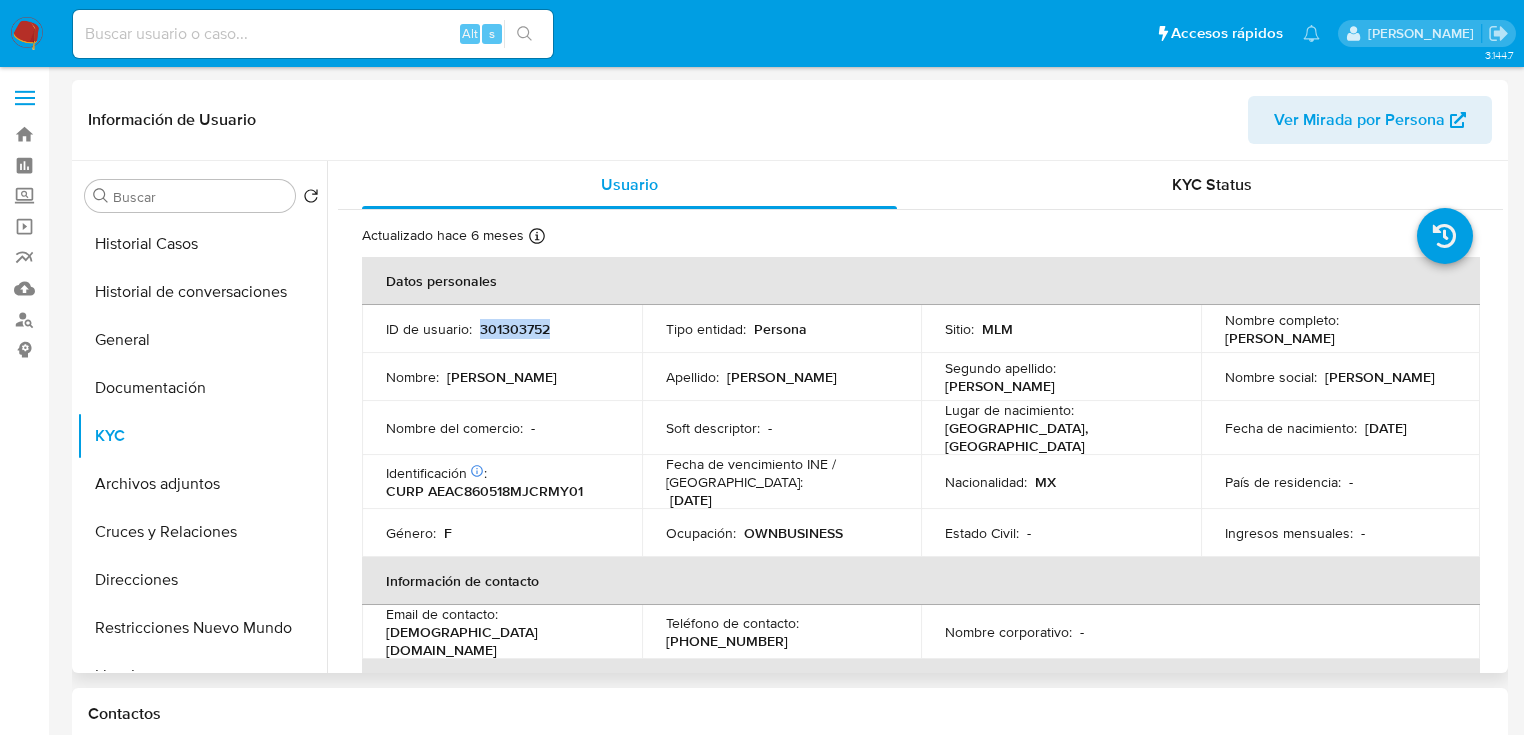 drag, startPoint x: 476, startPoint y: 327, endPoint x: 586, endPoint y: 327, distance: 110 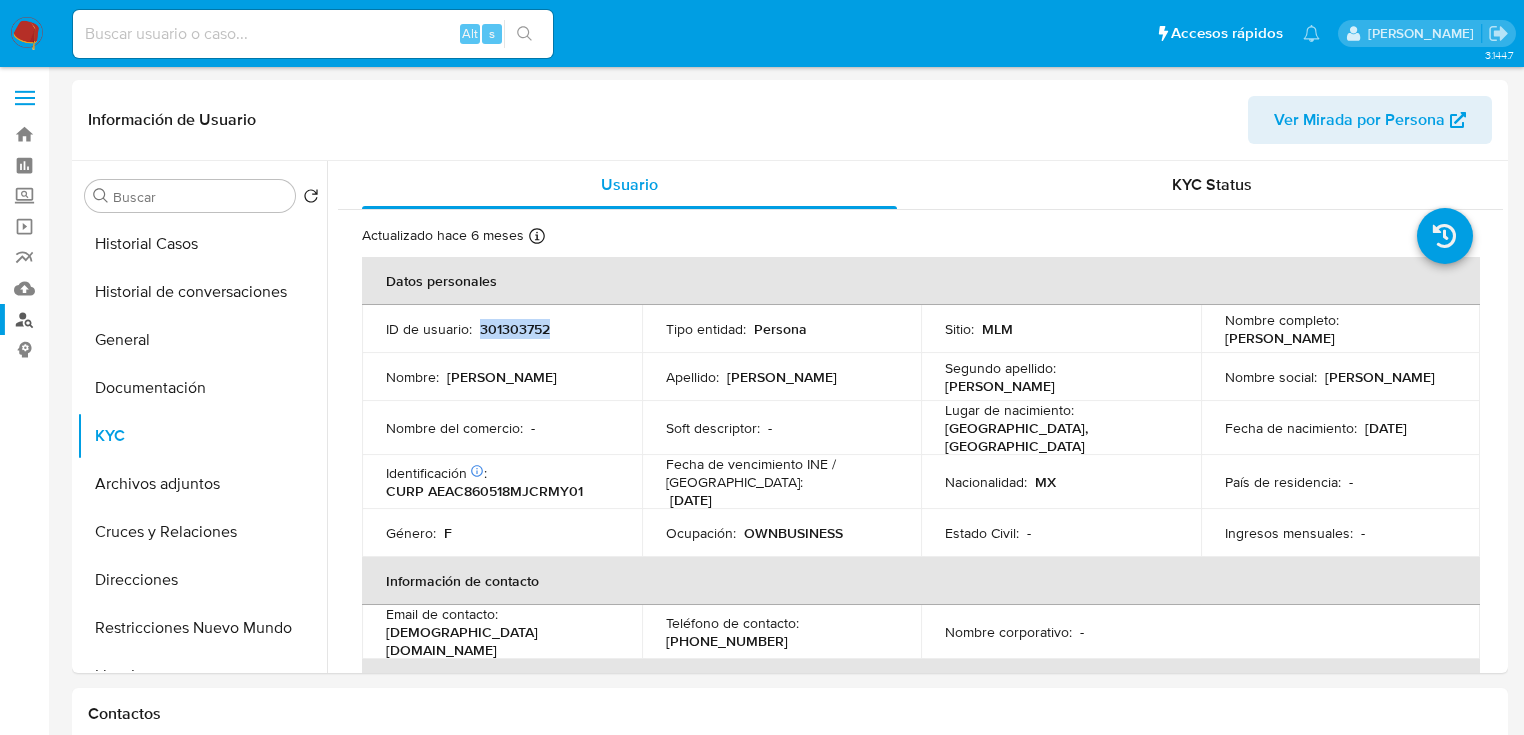 copy on "301303752" 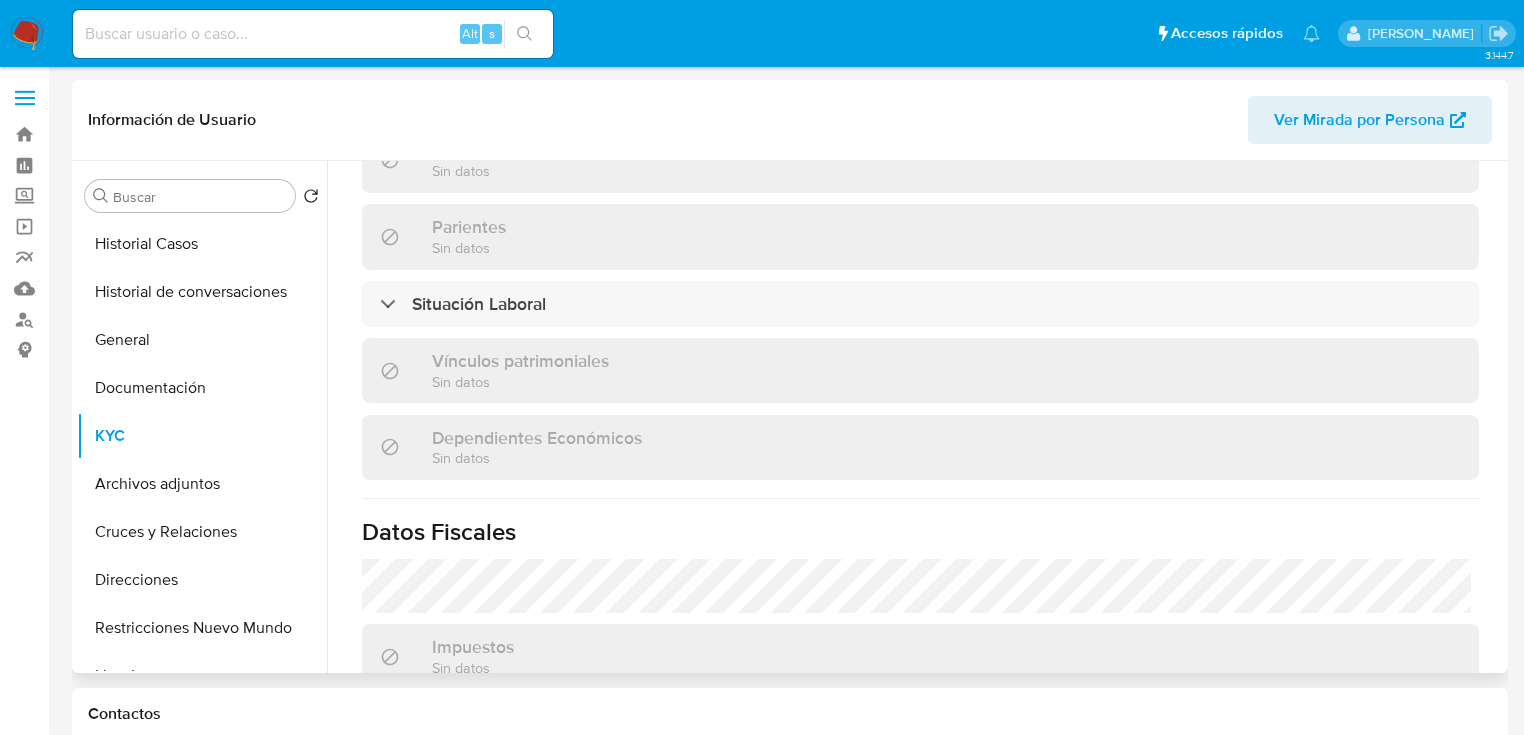 scroll, scrollTop: 1263, scrollLeft: 0, axis: vertical 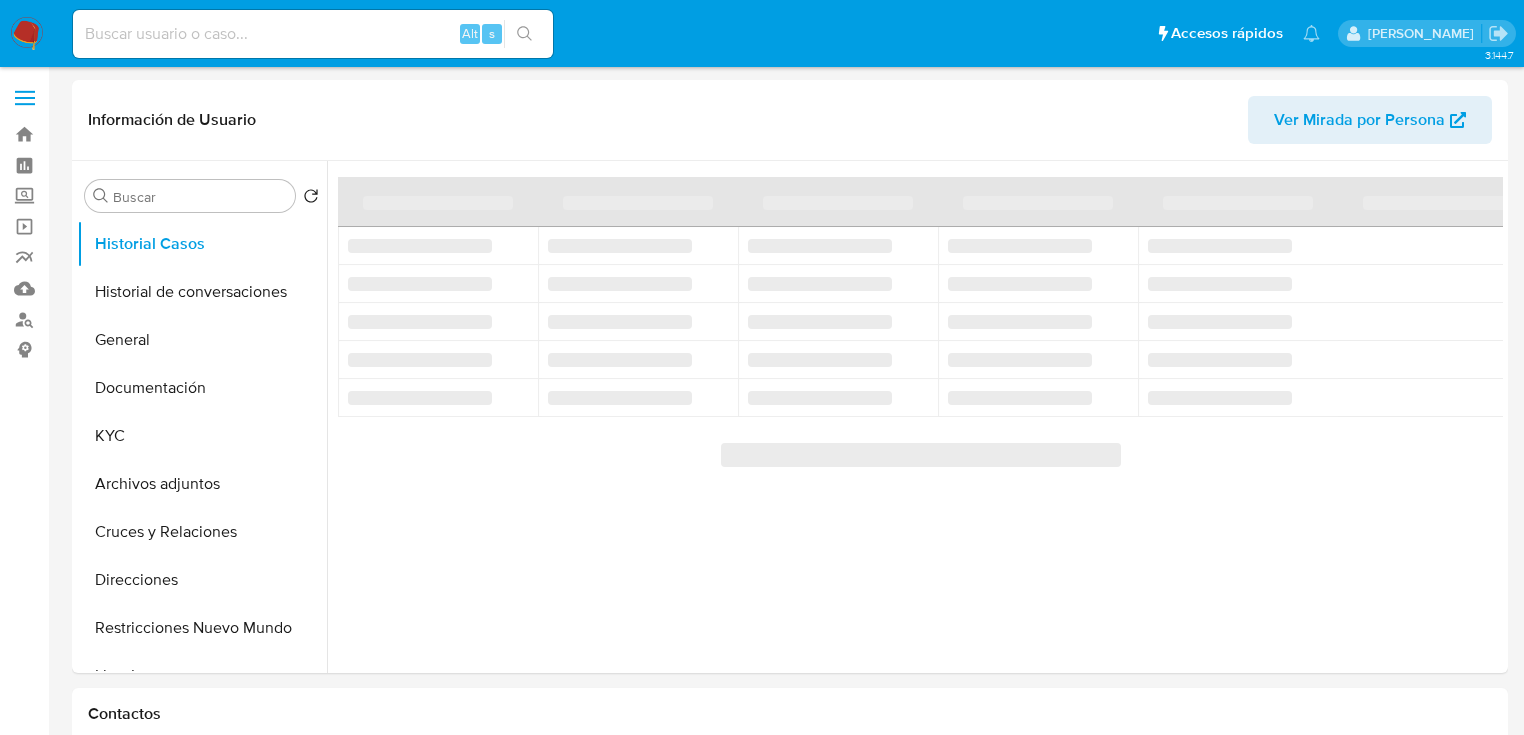 select on "10" 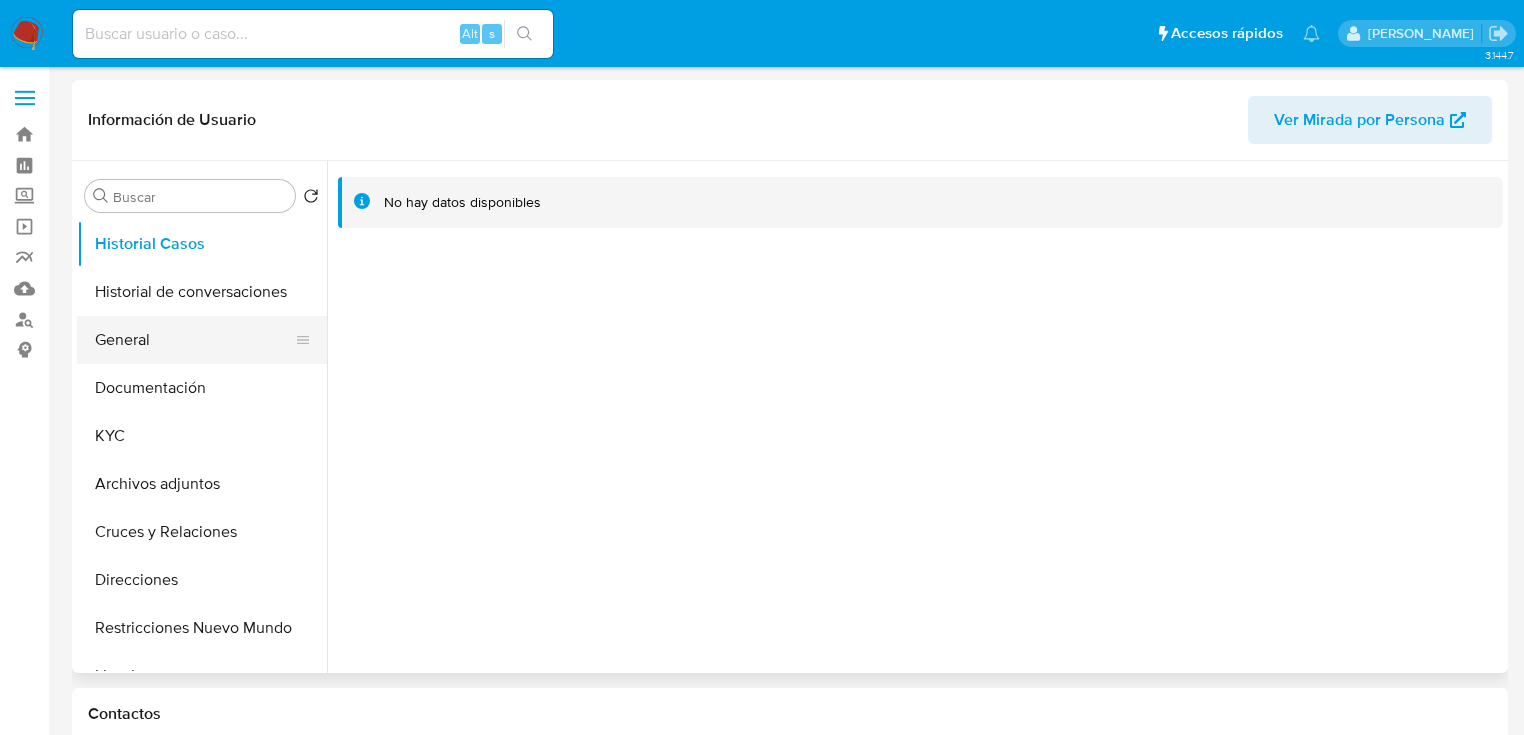 click on "General" at bounding box center (194, 340) 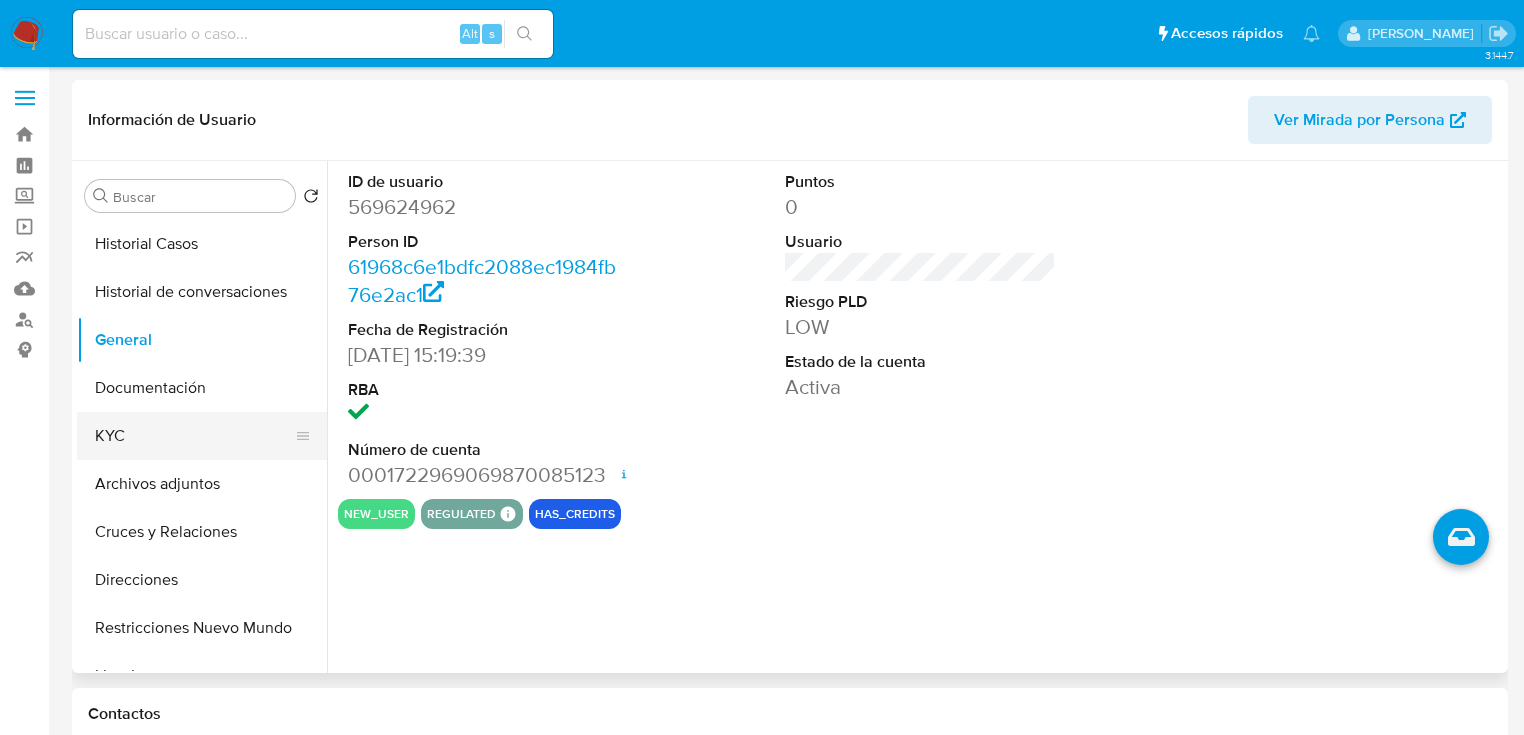 click on "KYC" at bounding box center [194, 436] 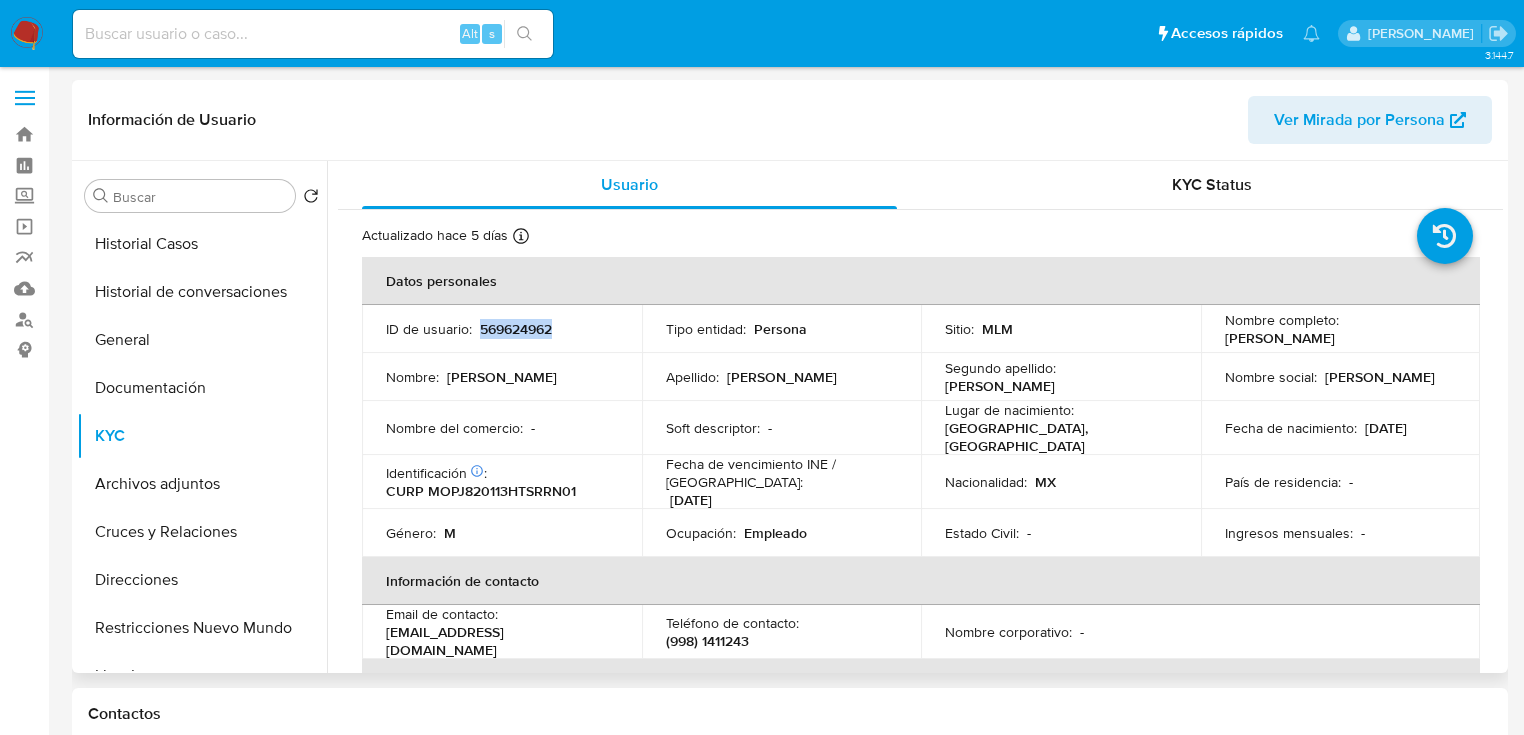 drag, startPoint x: 478, startPoint y: 330, endPoint x: 585, endPoint y: 330, distance: 107 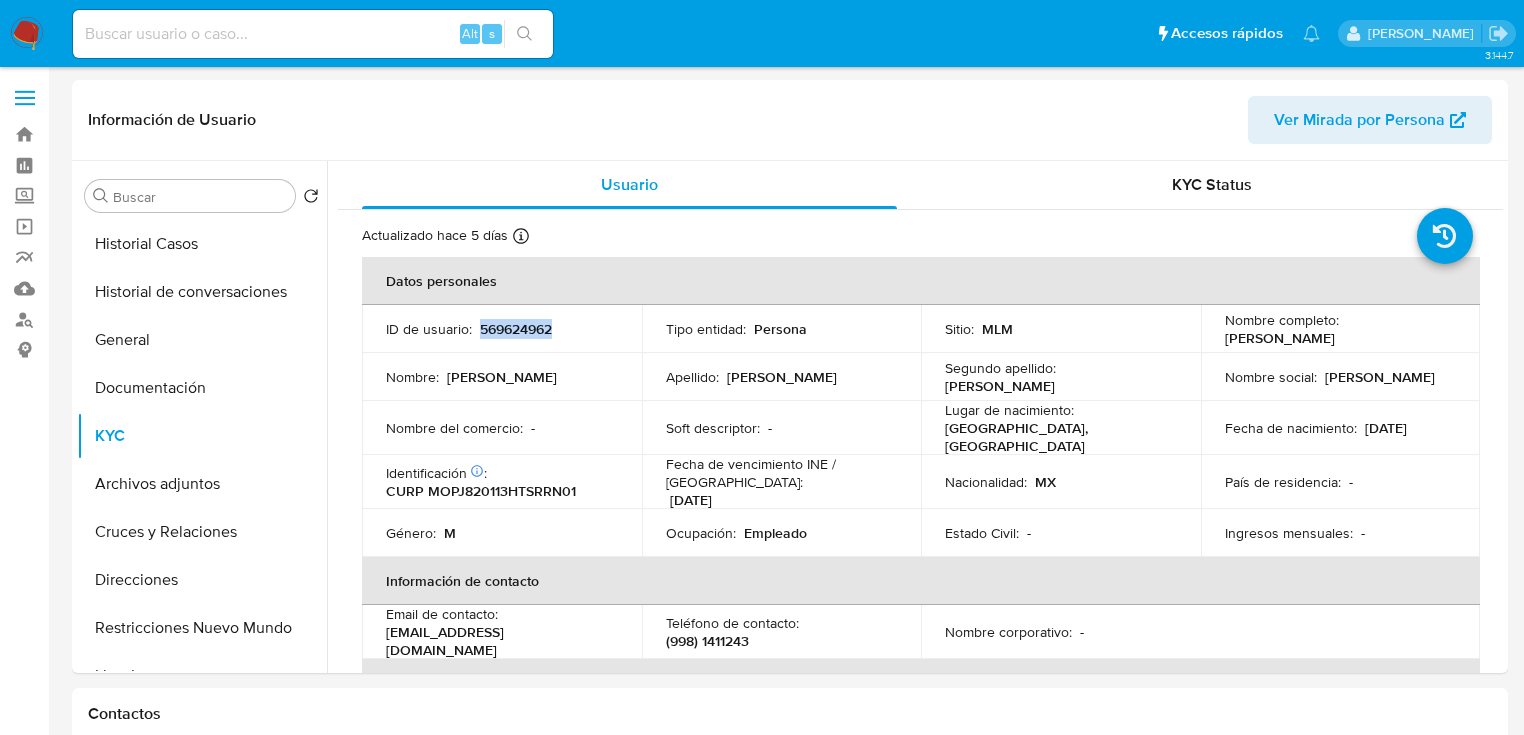 copy on "569624962" 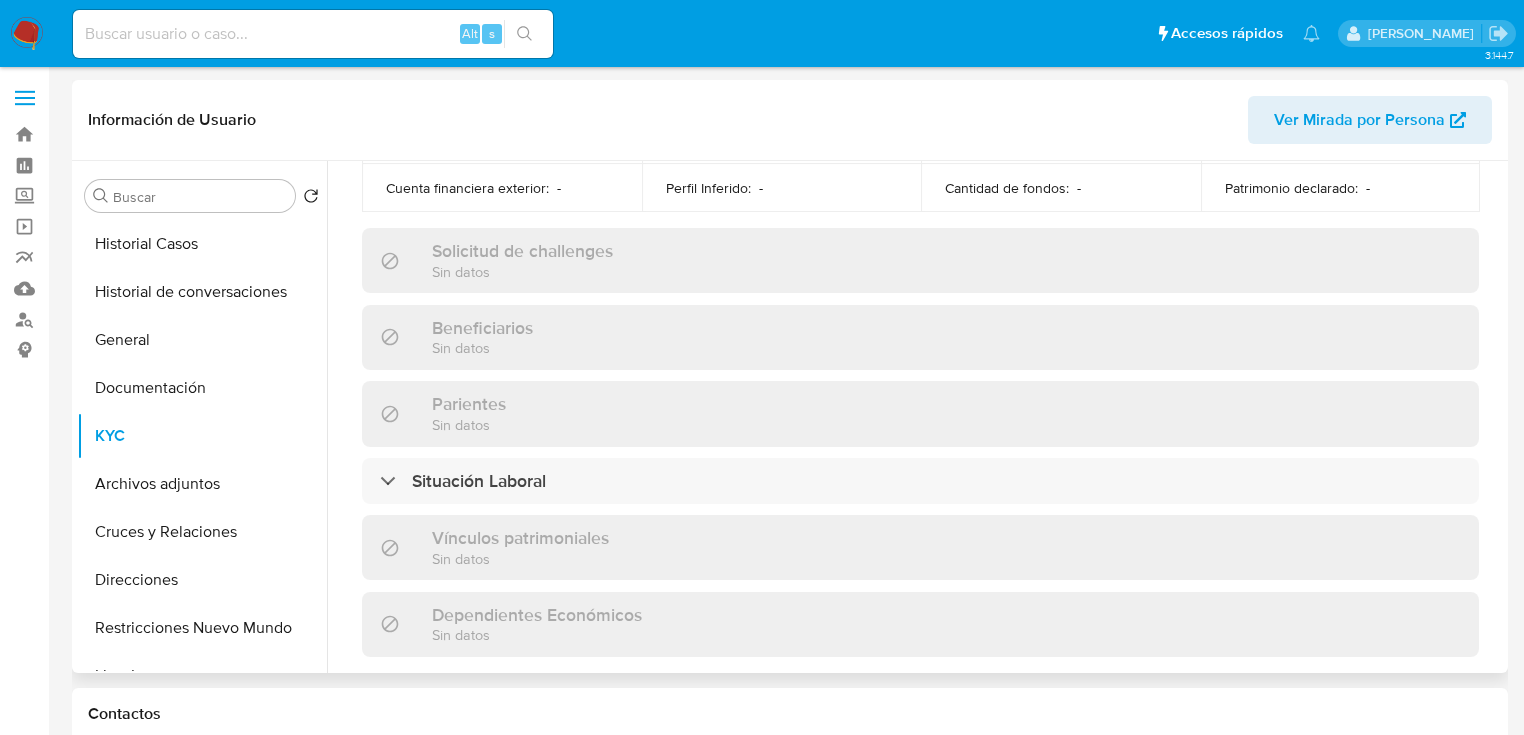 scroll, scrollTop: 143, scrollLeft: 0, axis: vertical 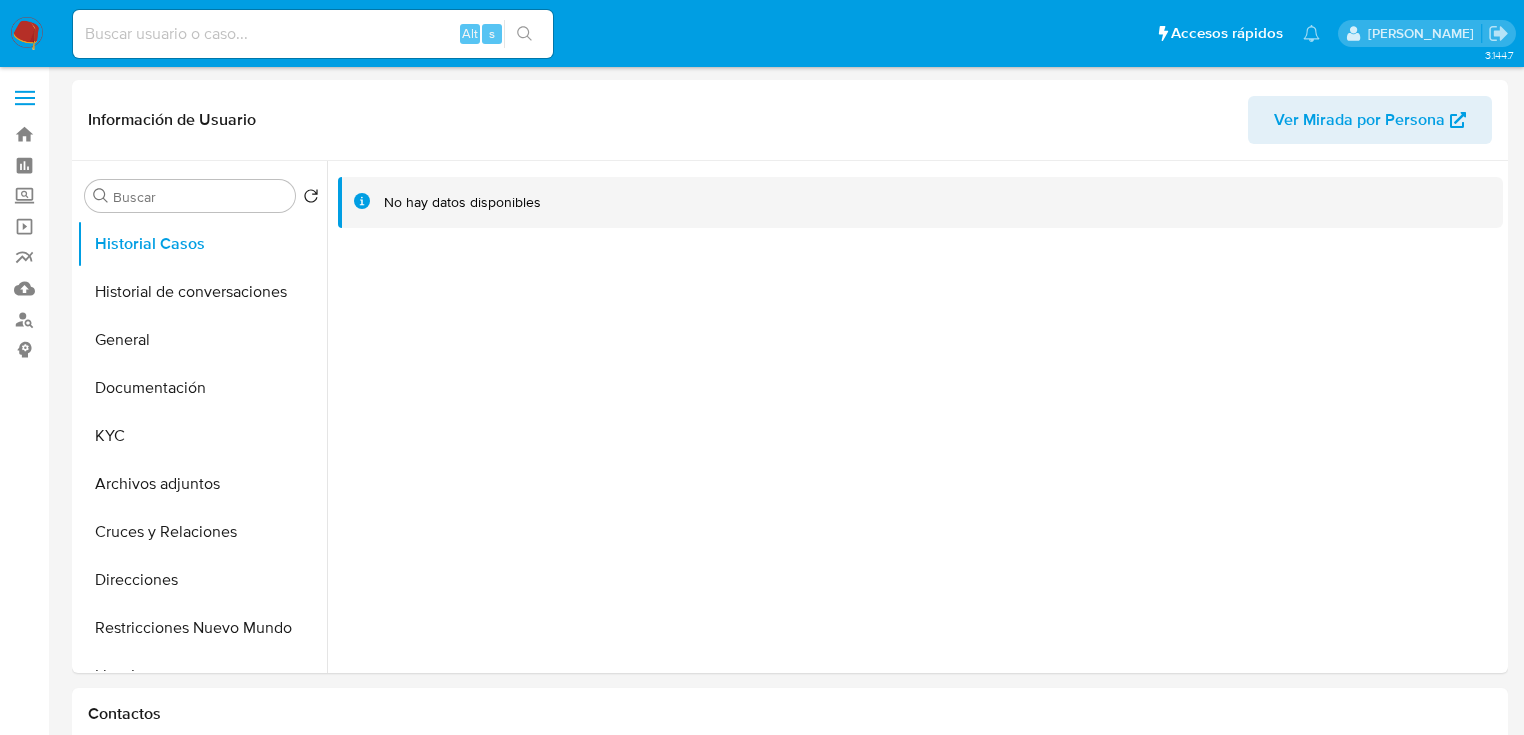 select on "10" 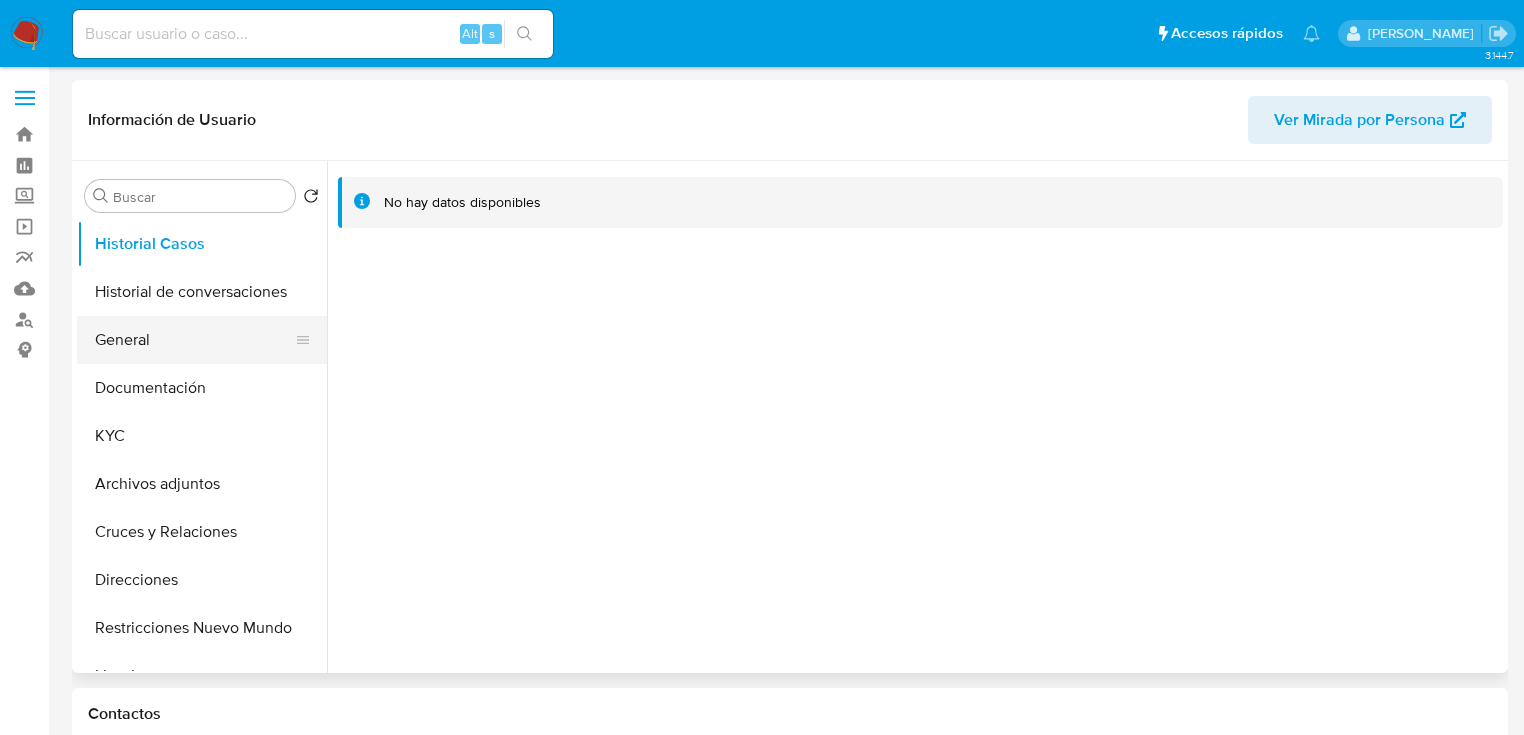 click on "General" at bounding box center [194, 340] 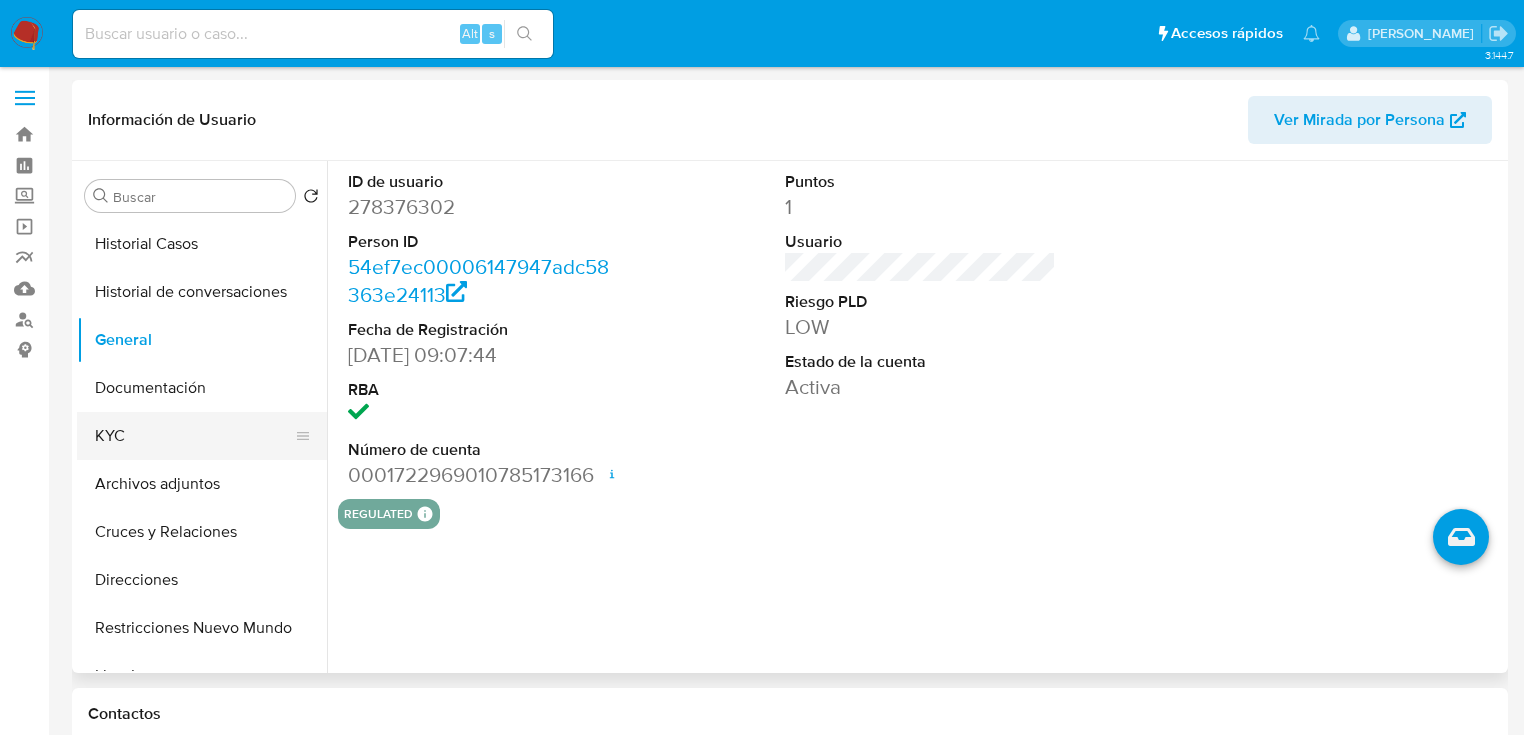 click on "KYC" at bounding box center (194, 436) 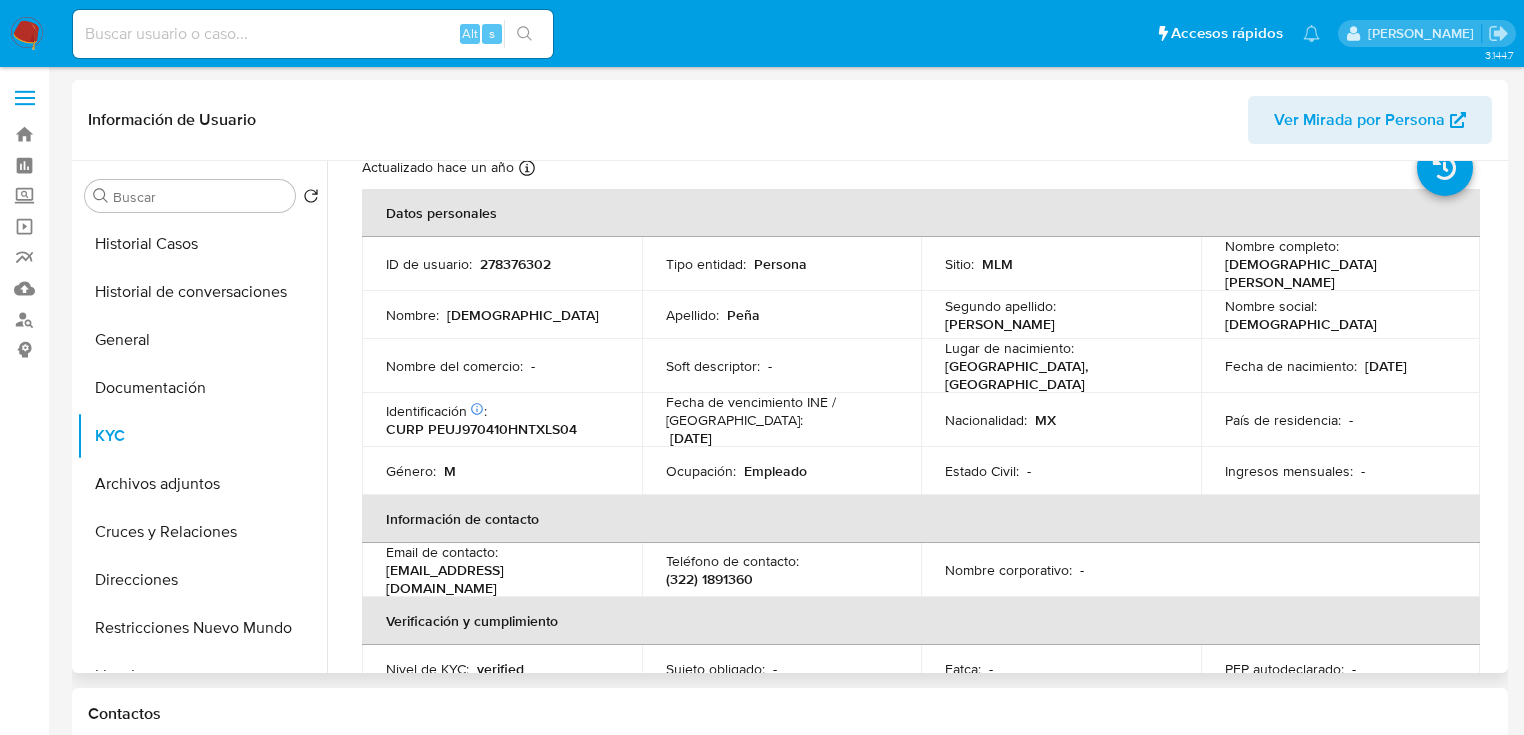 scroll, scrollTop: 0, scrollLeft: 0, axis: both 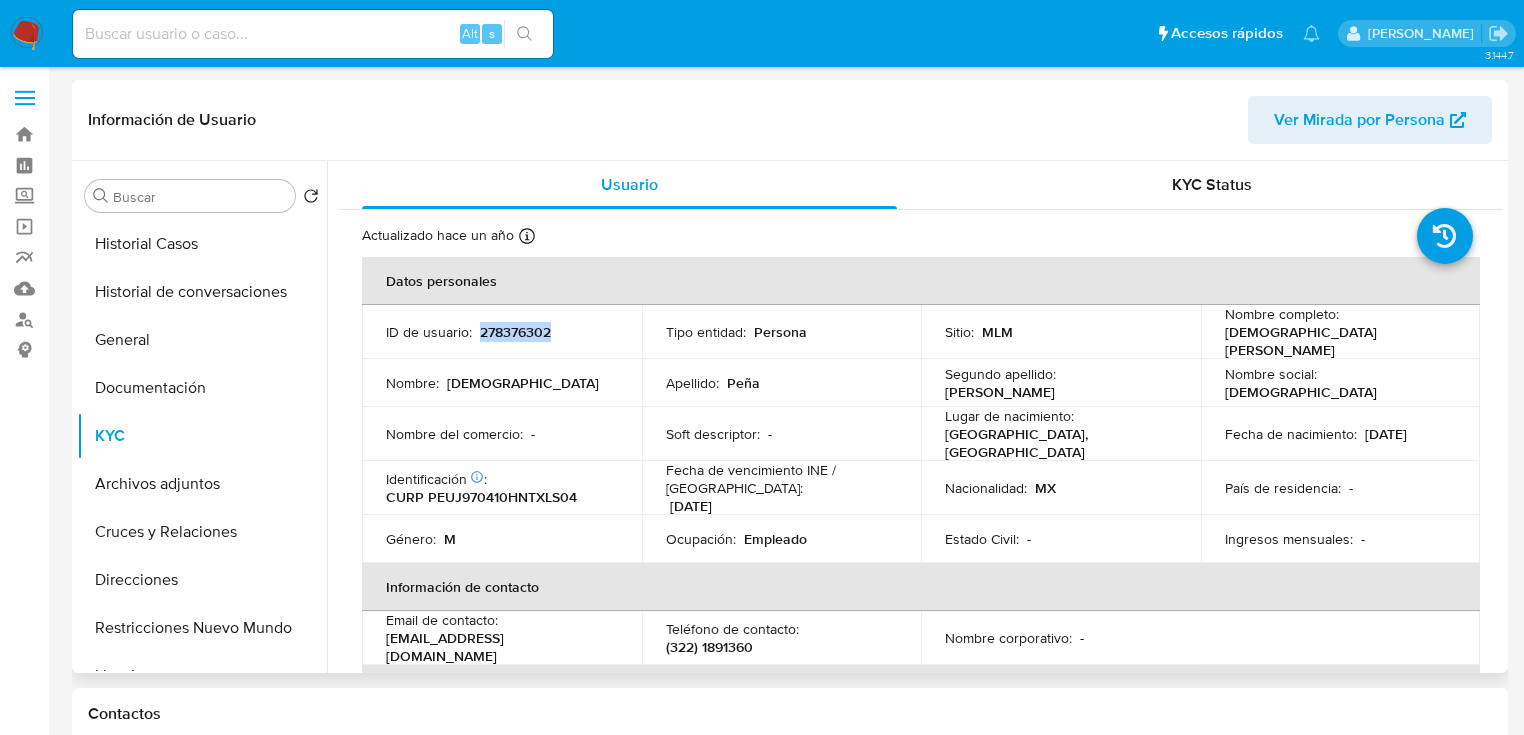 drag, startPoint x: 479, startPoint y: 336, endPoint x: 598, endPoint y: 333, distance: 119.03781 